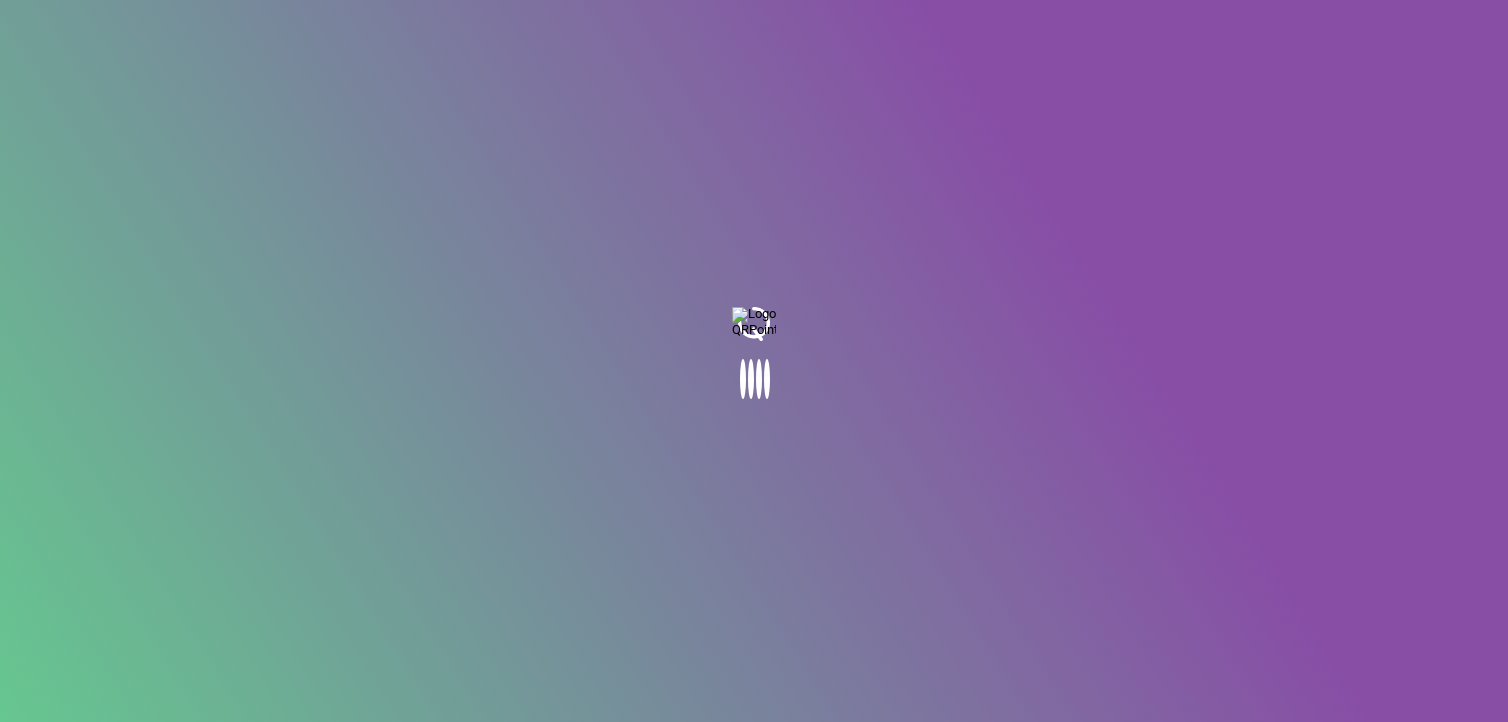 scroll, scrollTop: 0, scrollLeft: 0, axis: both 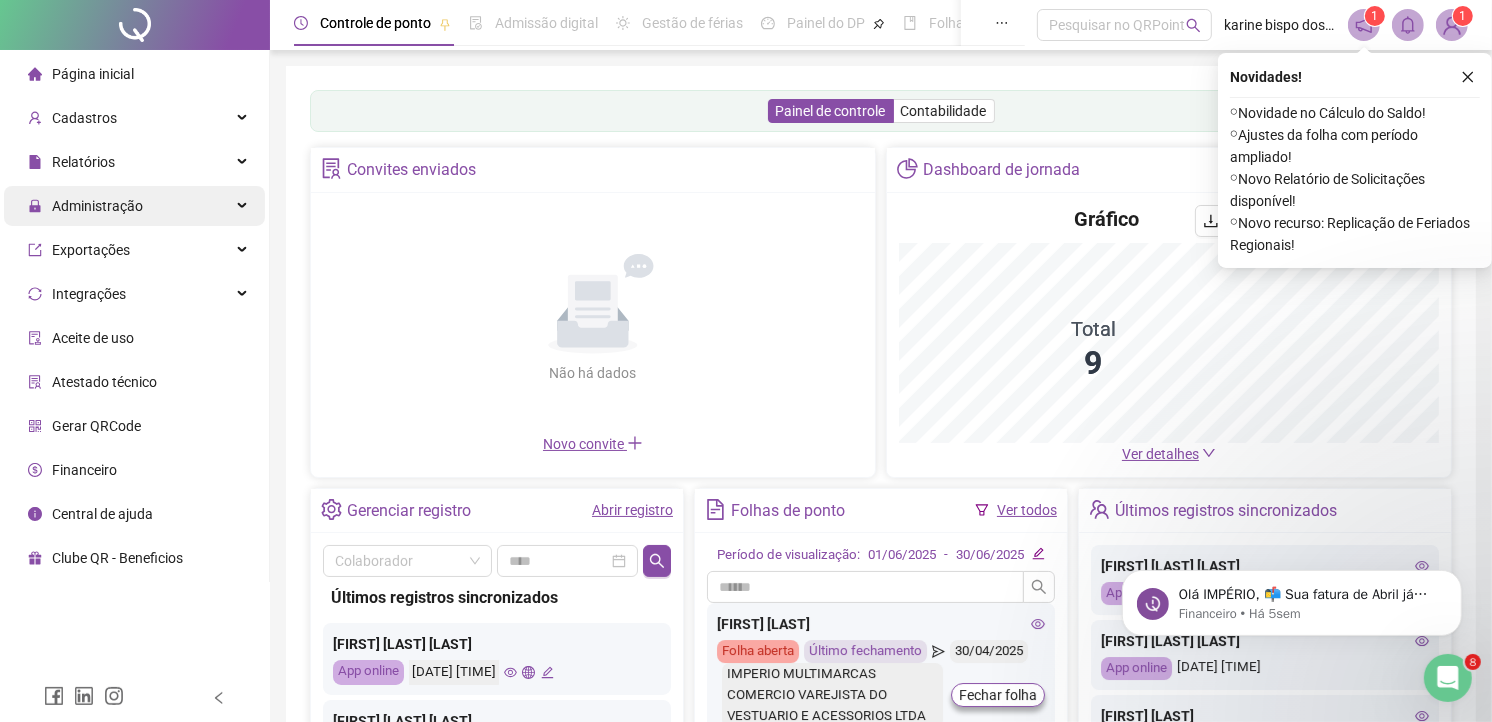 click on "Administração" at bounding box center [134, 206] 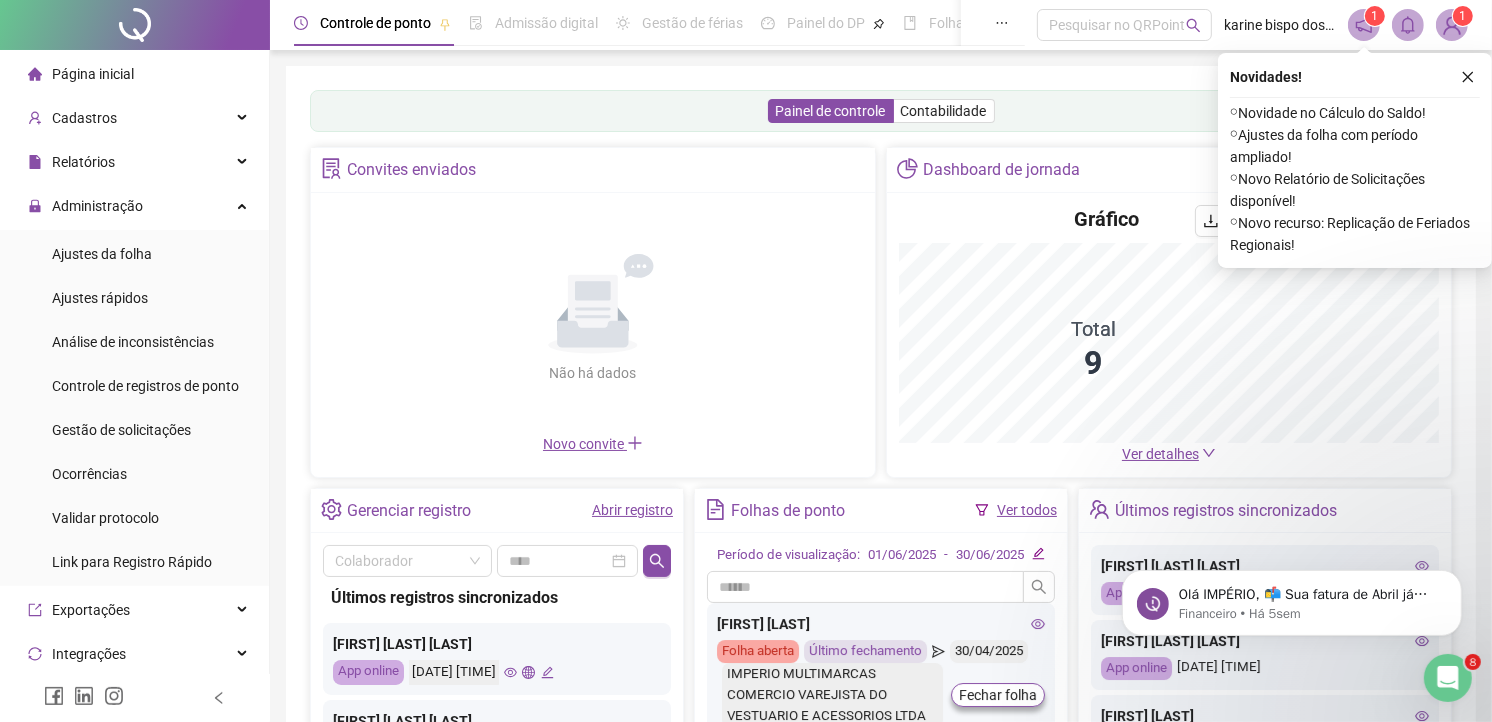 drag, startPoint x: 136, startPoint y: 248, endPoint x: 1507, endPoint y: 107, distance: 1378.2314 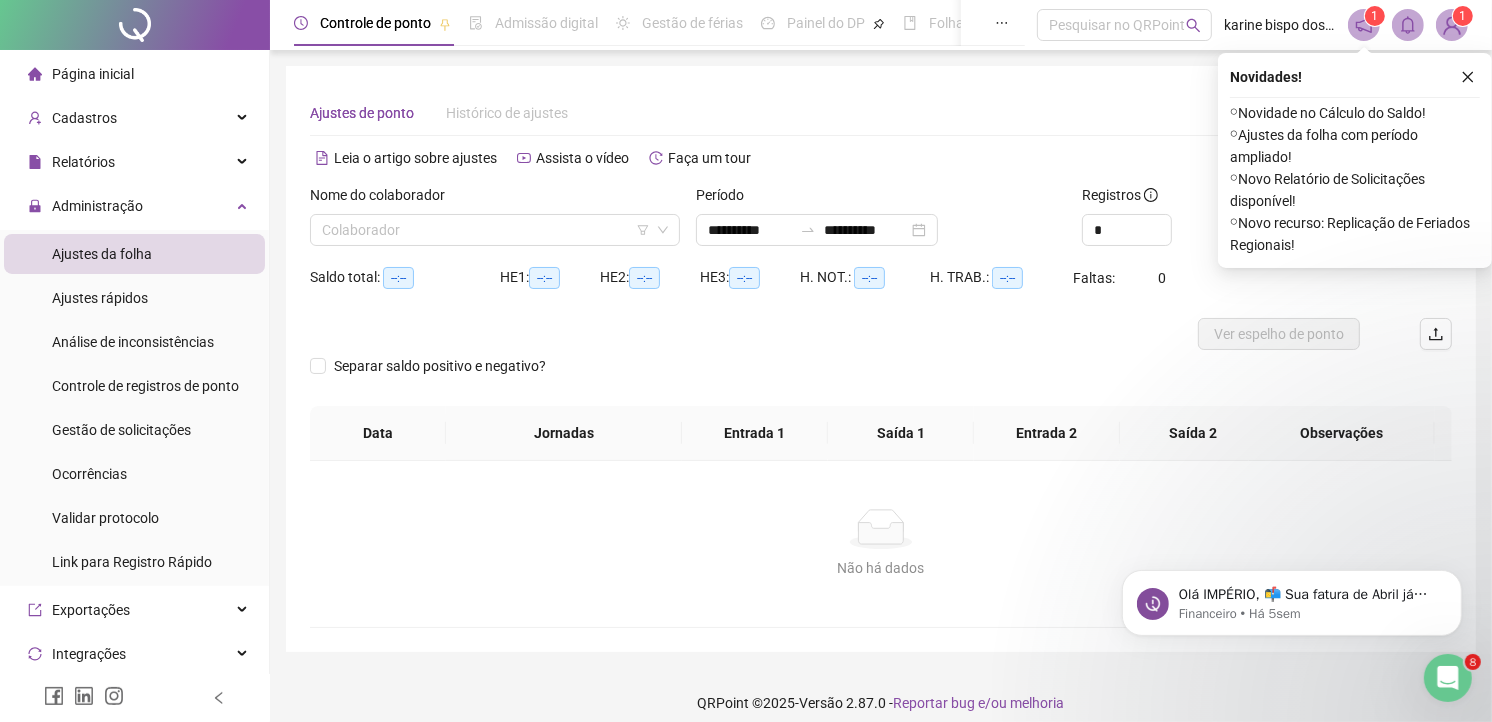 click 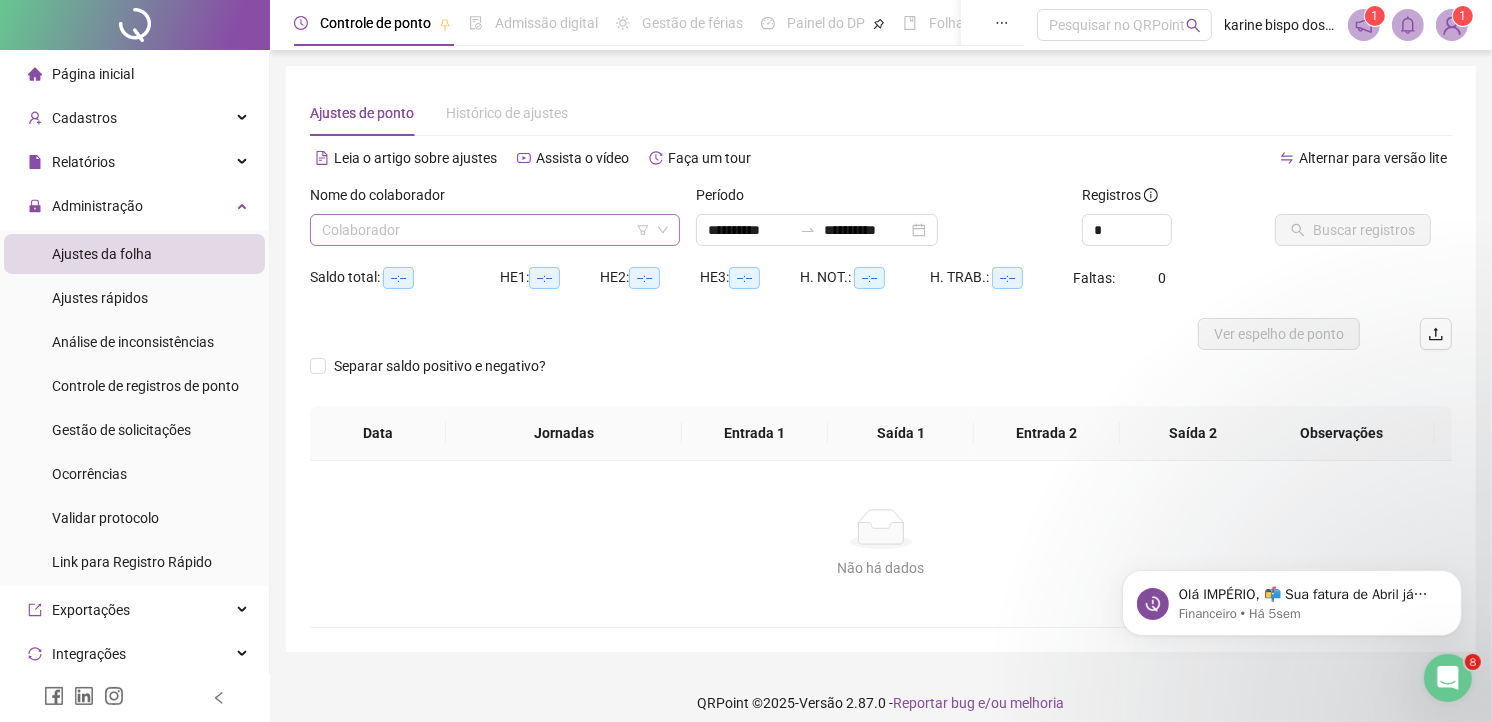 click on "Colaborador" at bounding box center (495, 230) 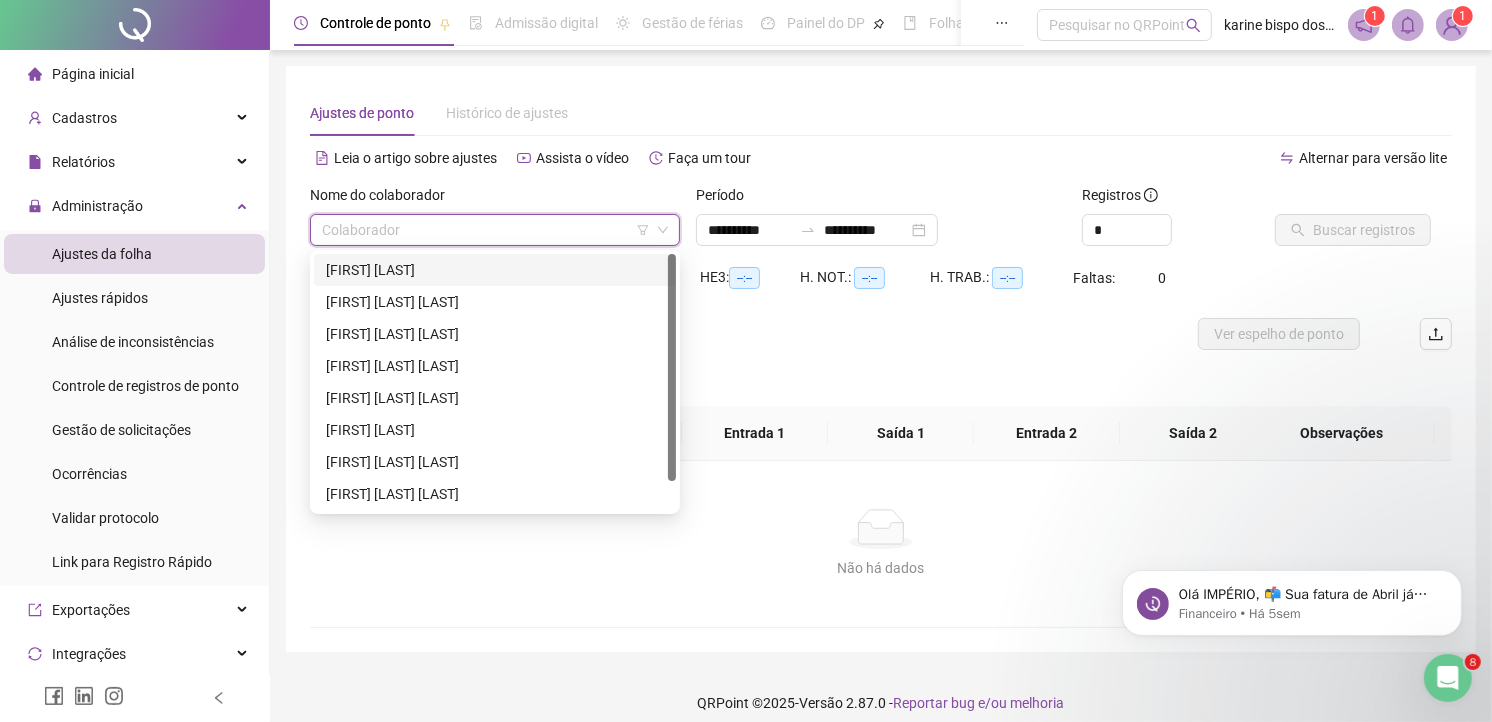 click on "[FIRST] [LAST]" at bounding box center [495, 270] 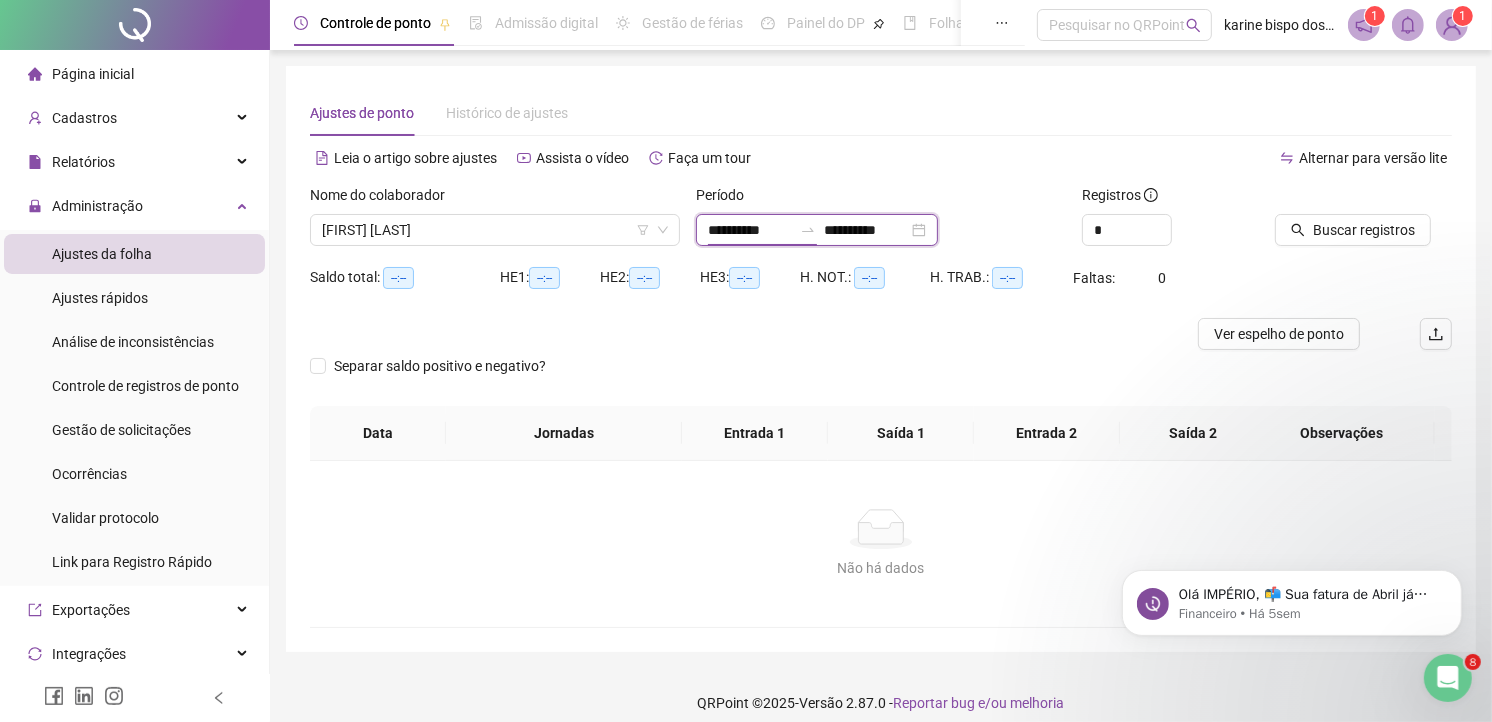click on "**********" at bounding box center (750, 230) 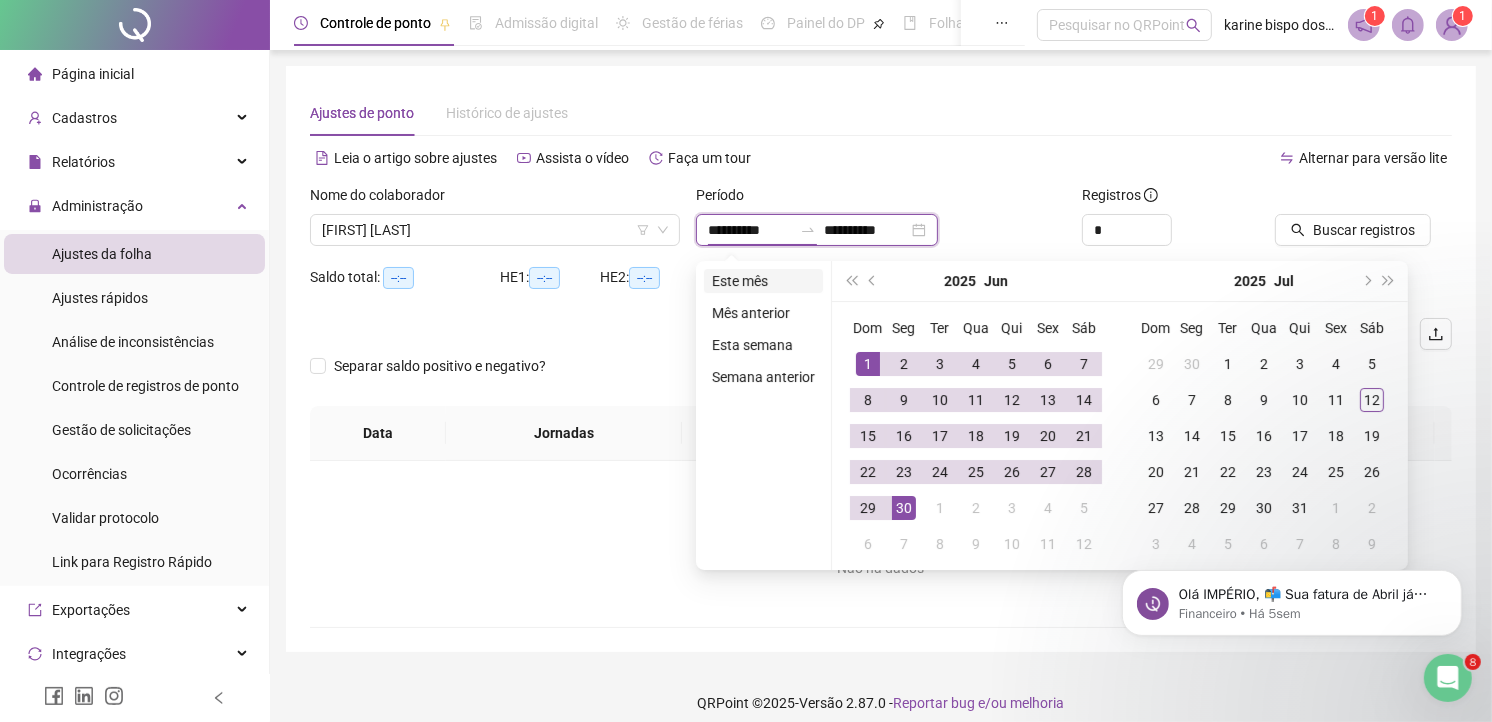 type on "**********" 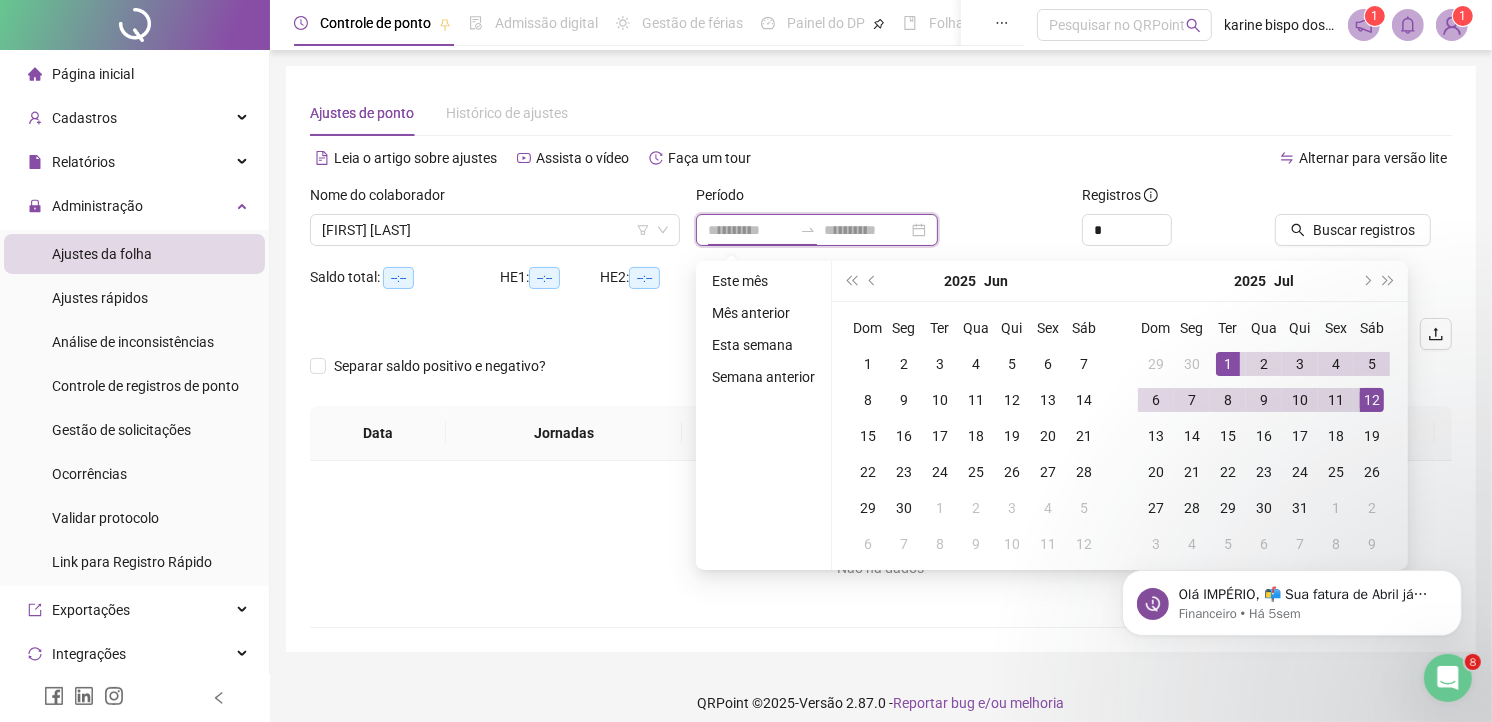 type on "**********" 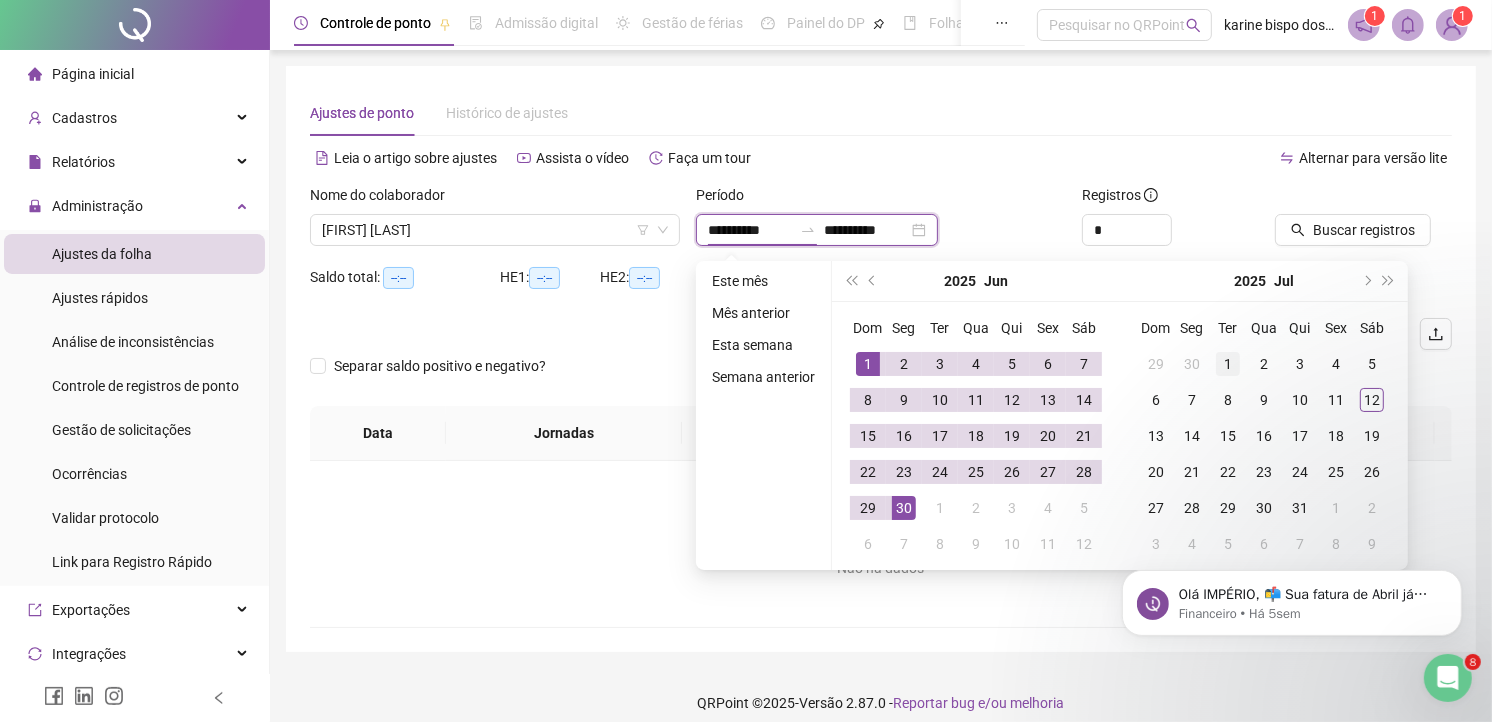 type on "**********" 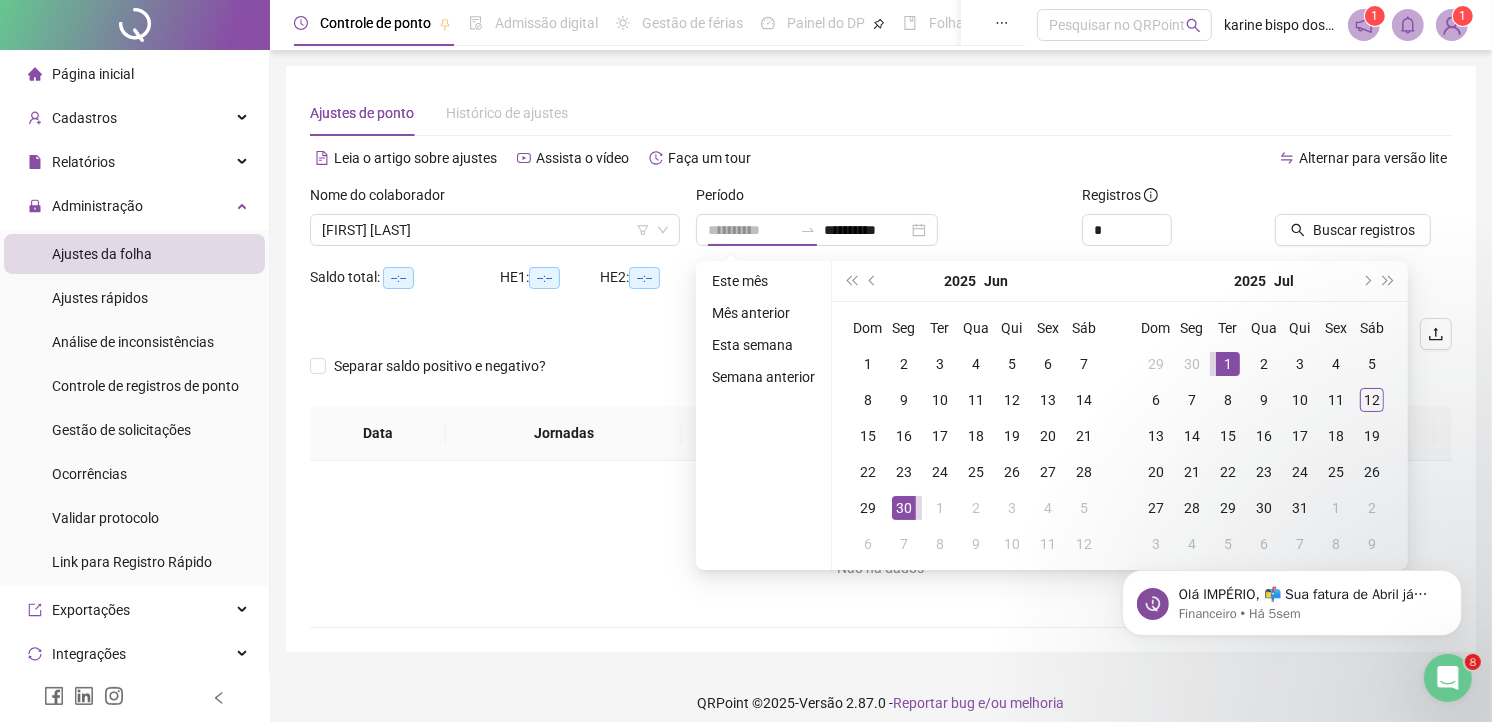 click on "1" at bounding box center (1228, 364) 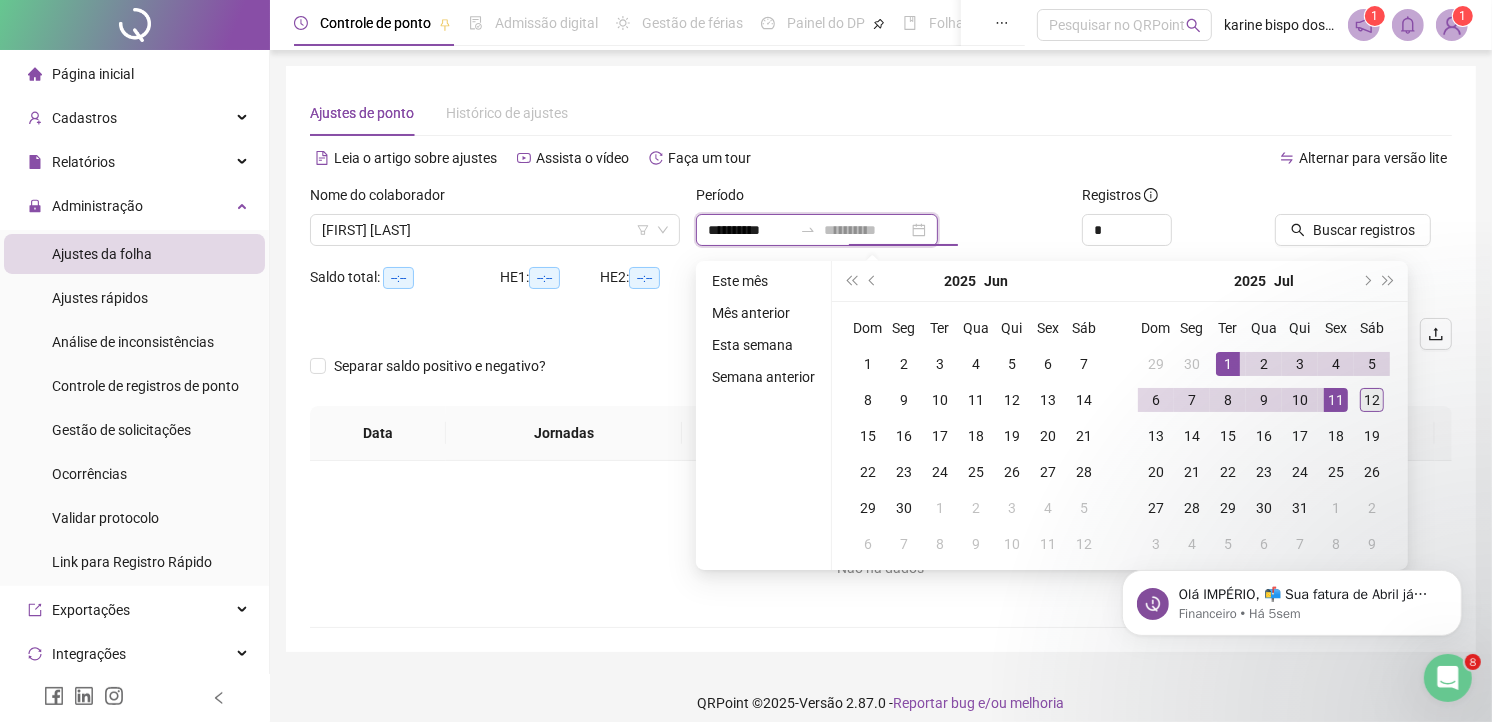 type on "**********" 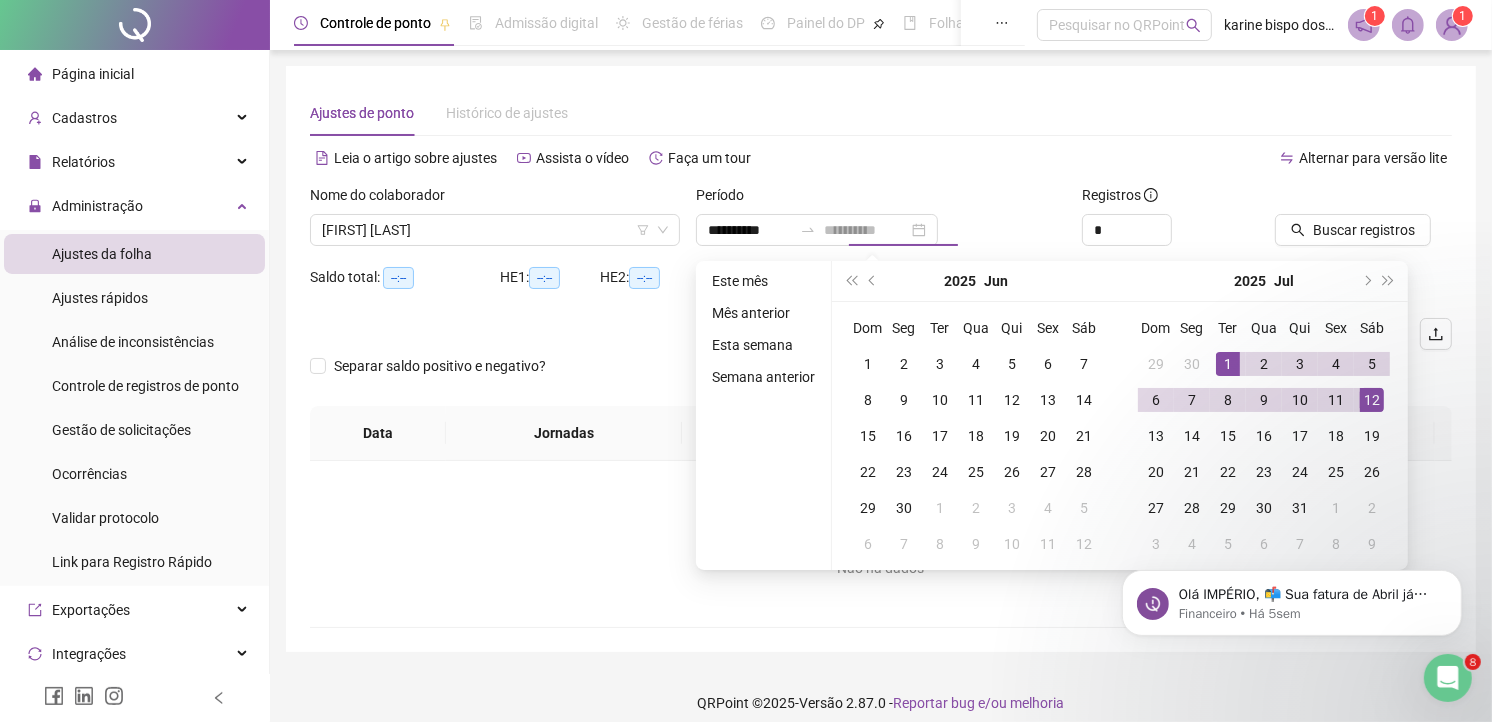 click on "12" at bounding box center (1372, 400) 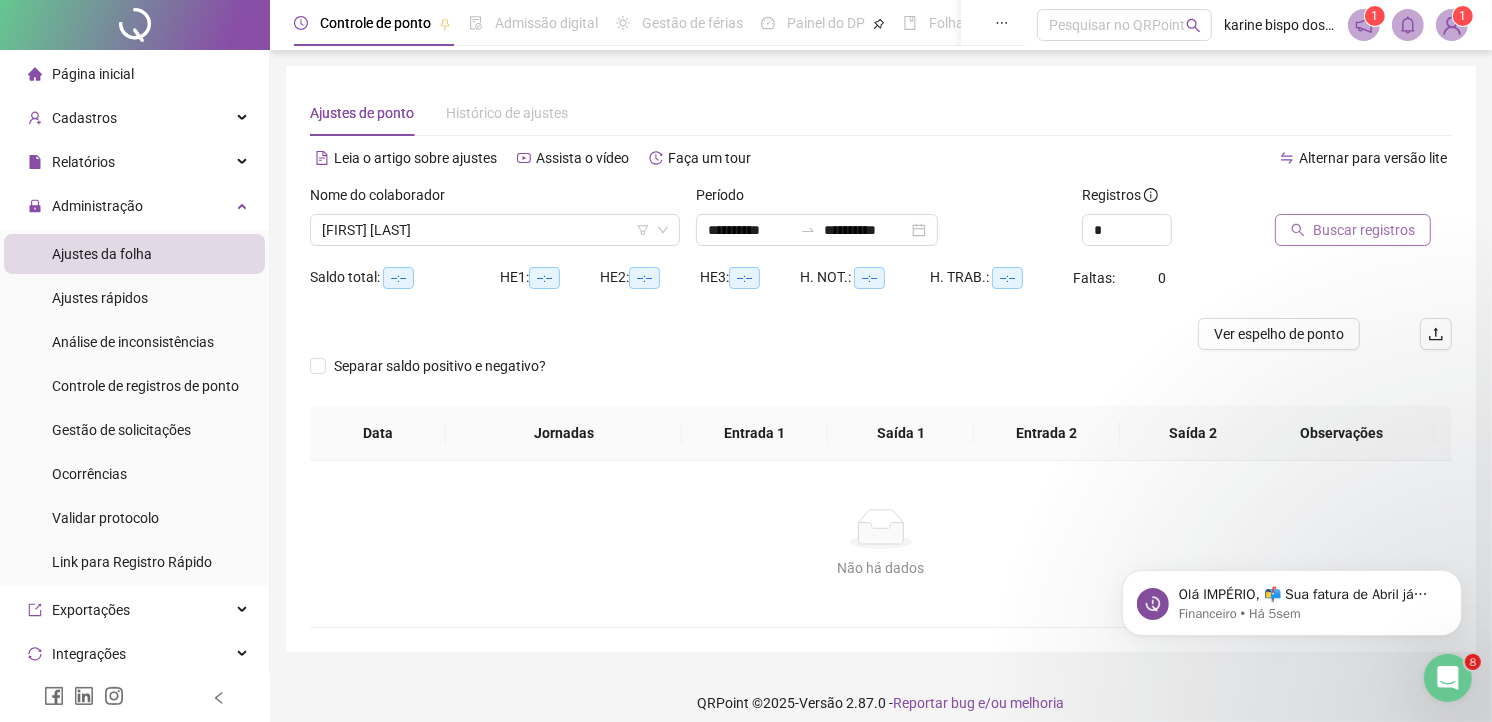 click on "Buscar registros" at bounding box center (1364, 230) 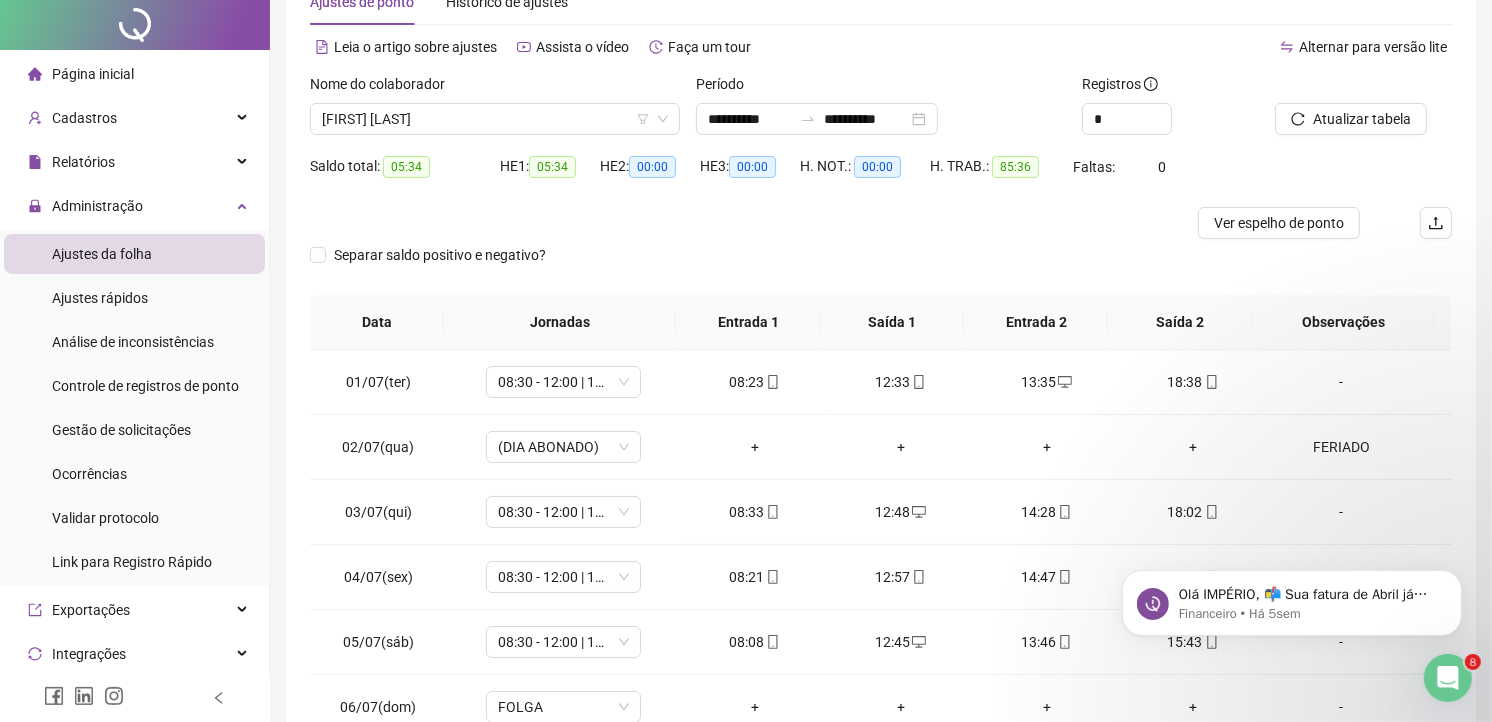 scroll, scrollTop: 275, scrollLeft: 0, axis: vertical 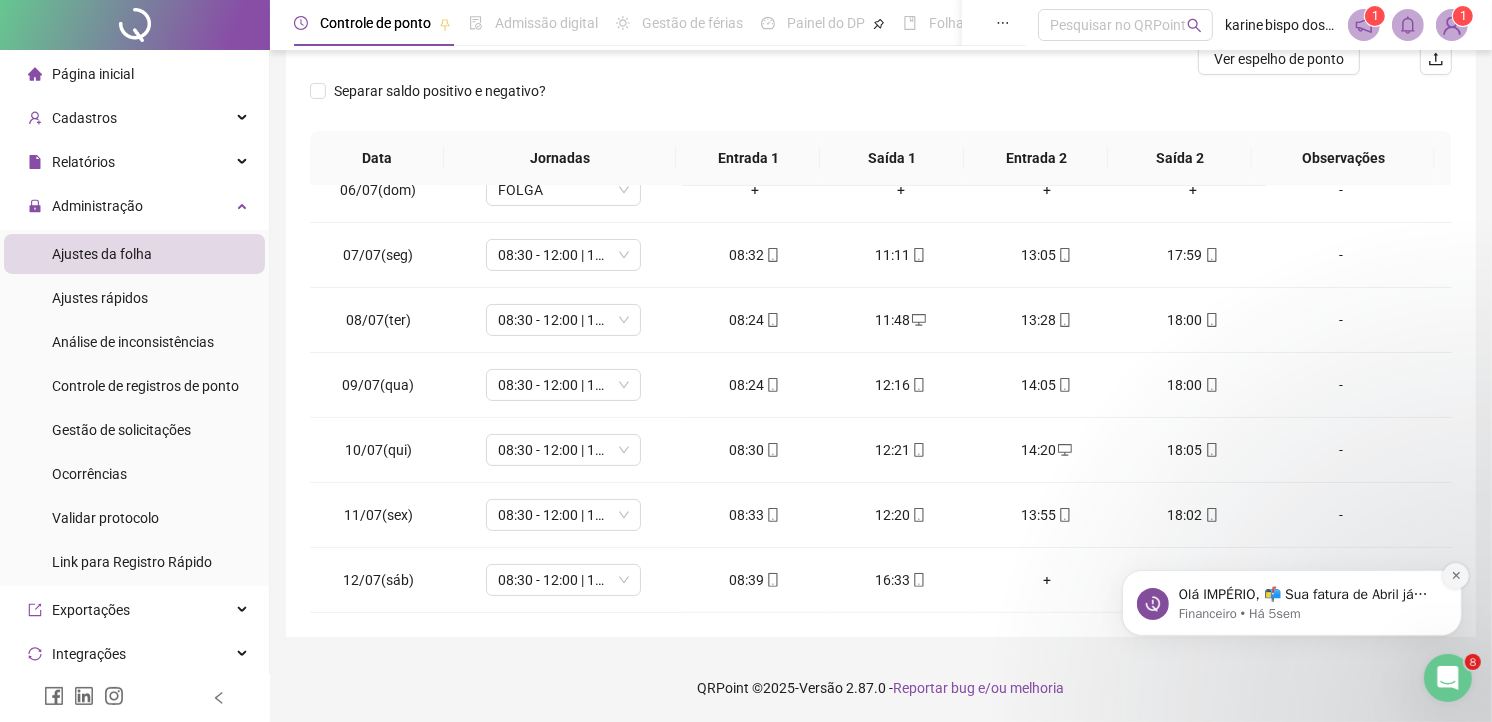 click 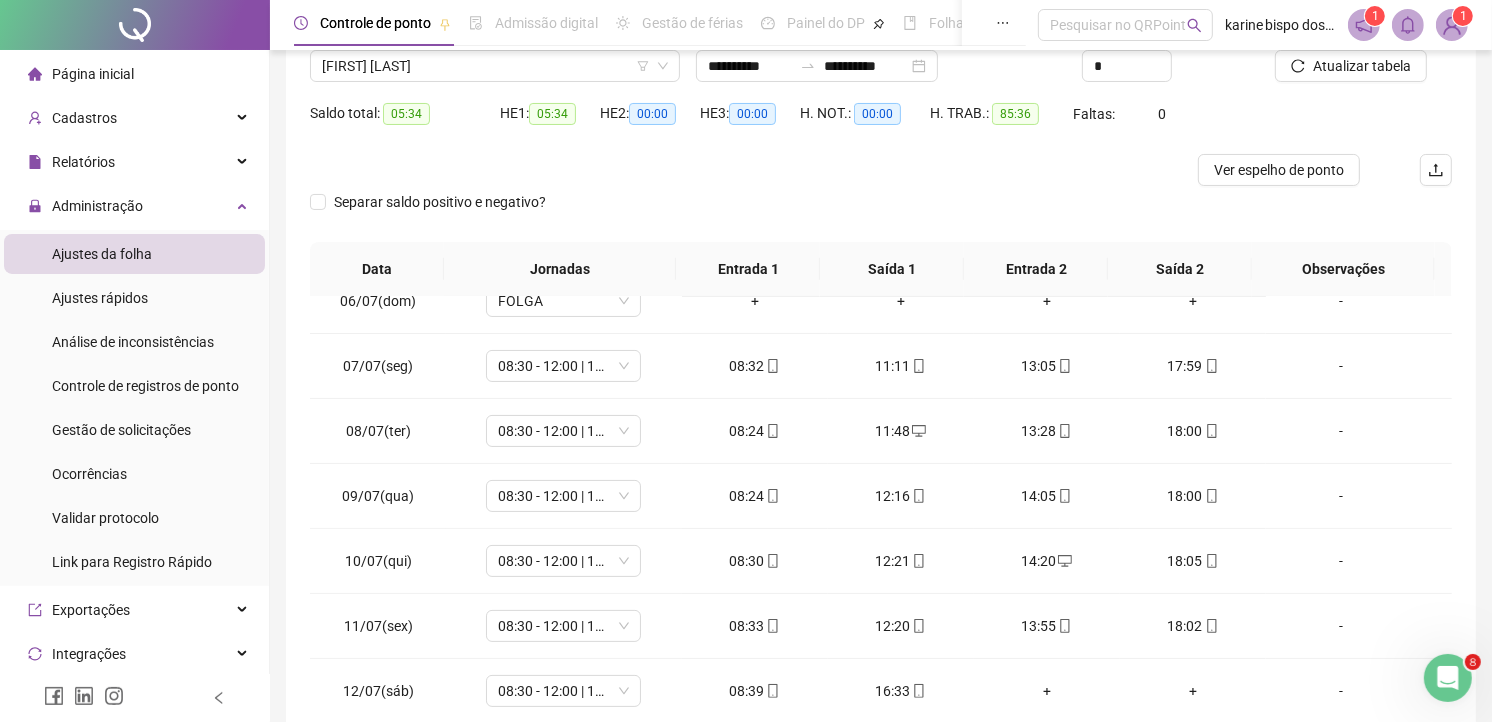 scroll, scrollTop: 53, scrollLeft: 0, axis: vertical 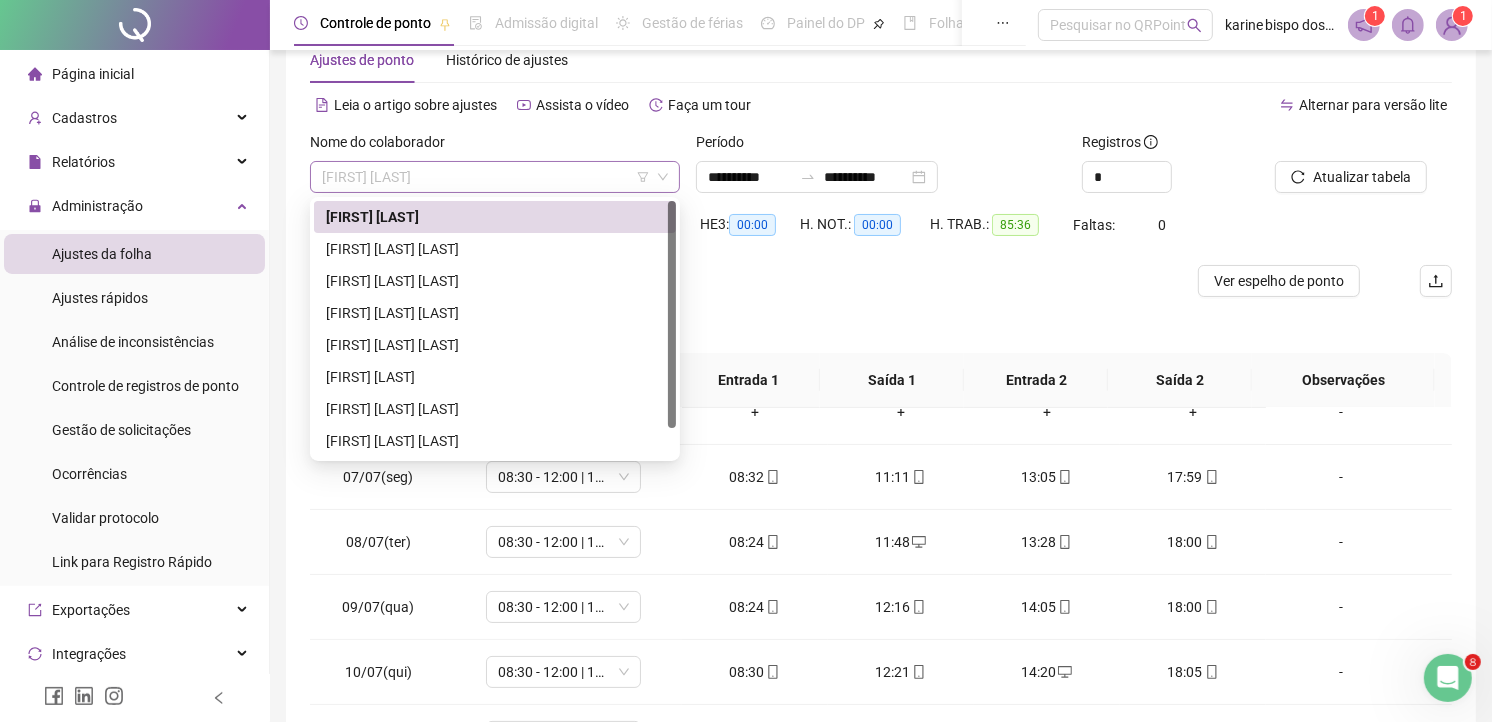 click on "[FIRST] [LAST]" at bounding box center [495, 177] 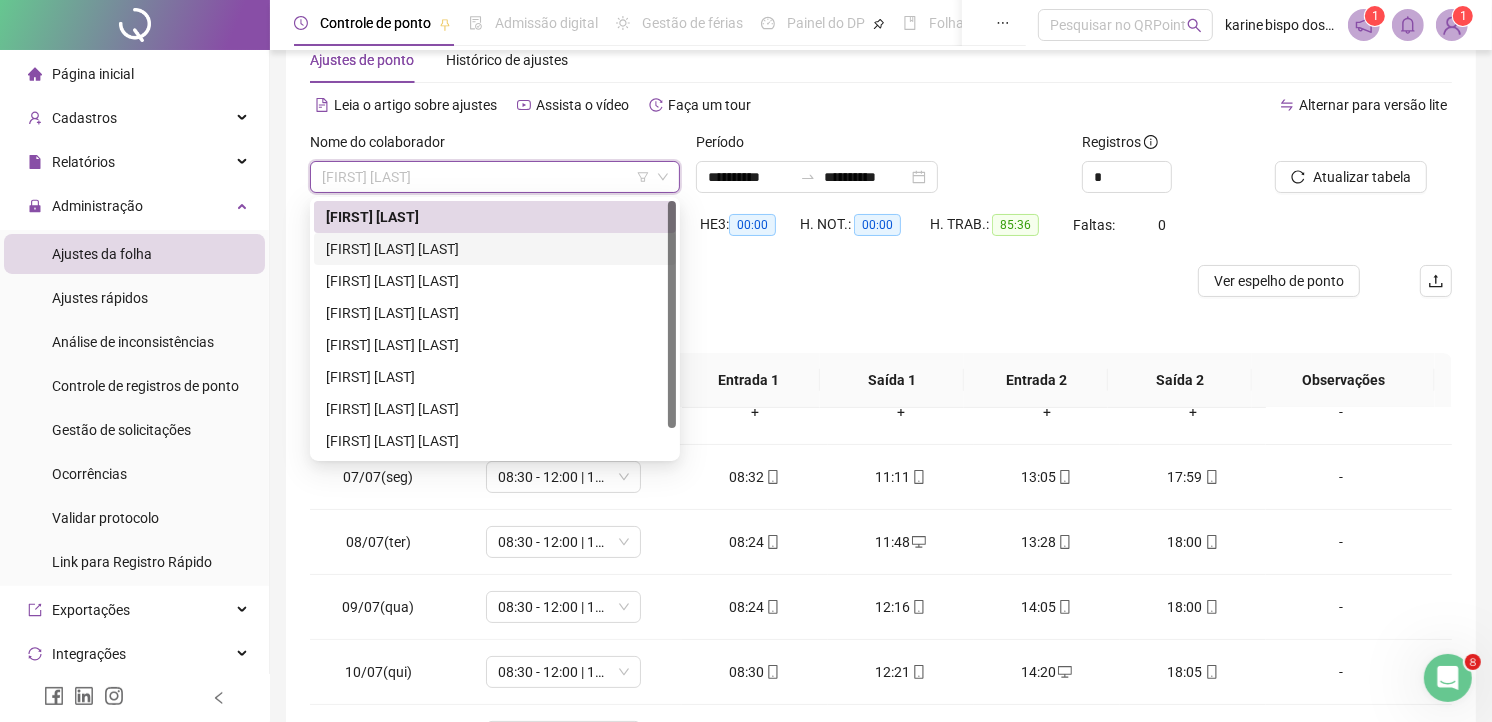 drag, startPoint x: 422, startPoint y: 247, endPoint x: 938, endPoint y: 221, distance: 516.6546 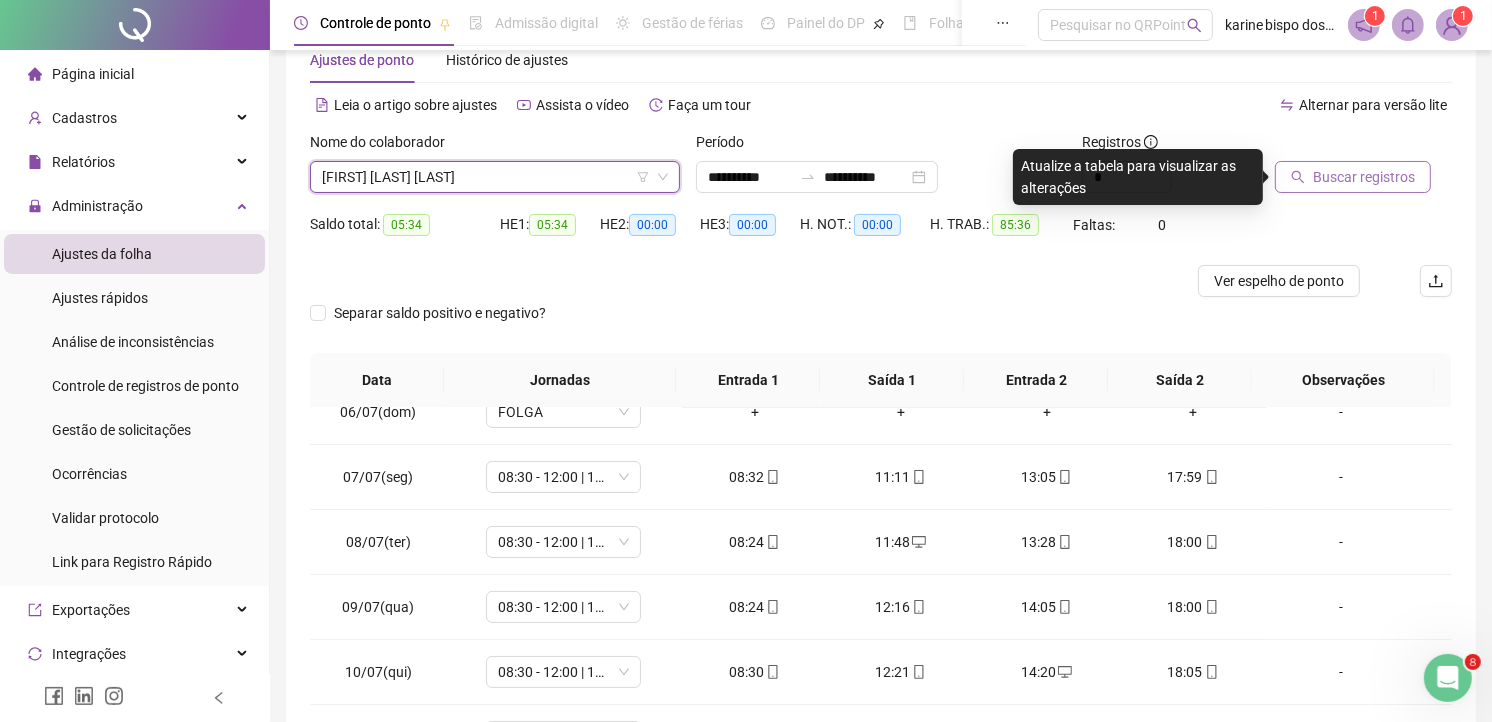 click on "Buscar registros" at bounding box center [1364, 177] 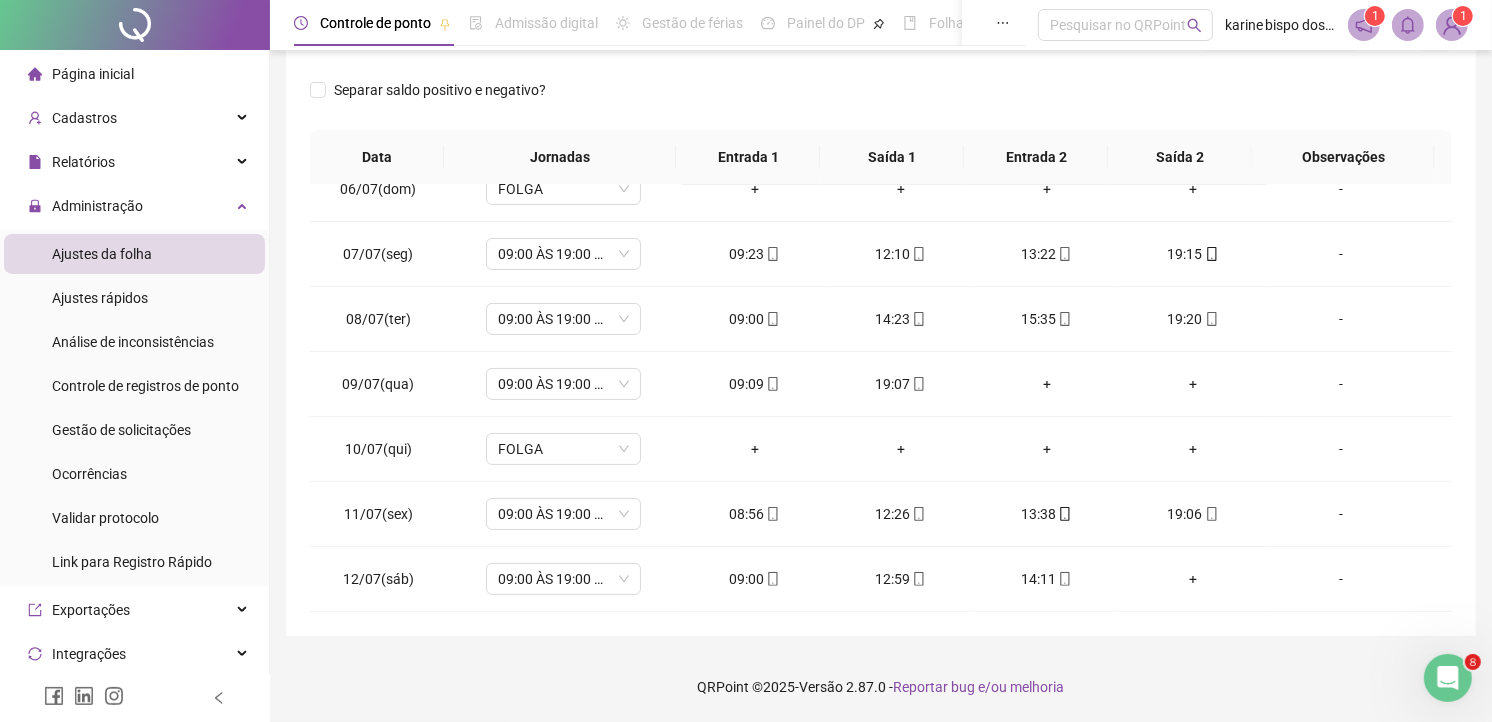 scroll, scrollTop: 0, scrollLeft: 0, axis: both 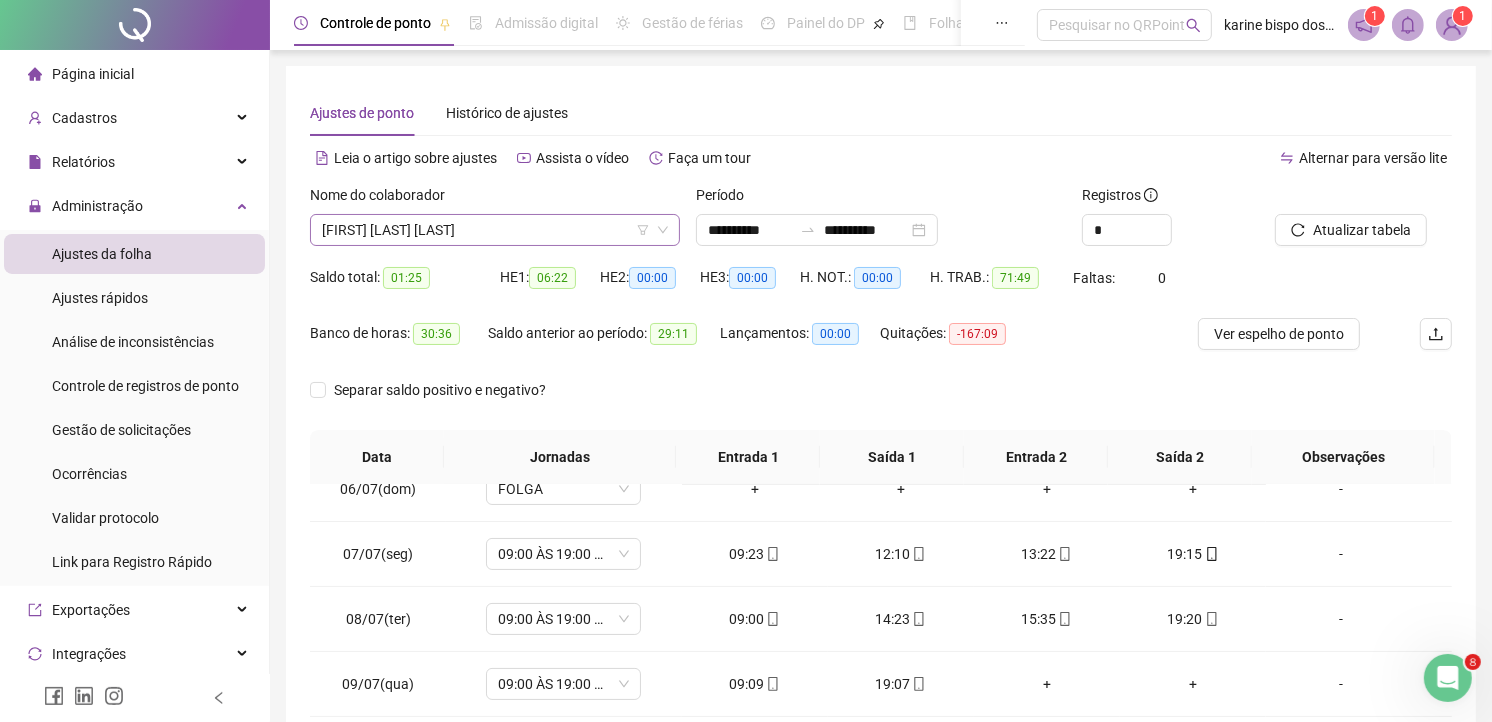 click on "[FIRST] [LAST] [LAST]" at bounding box center (495, 230) 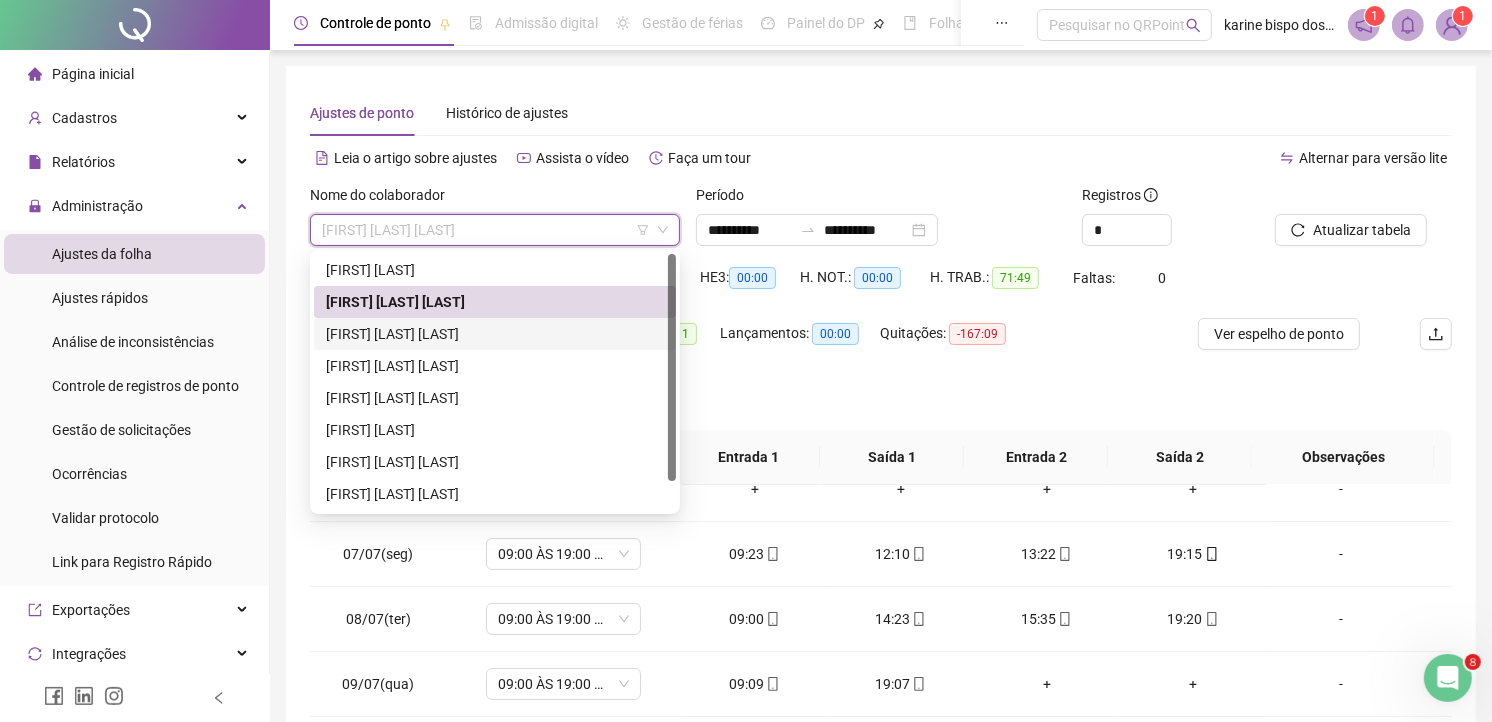 click on "[FIRST] [LAST] [LAST]" at bounding box center (495, 334) 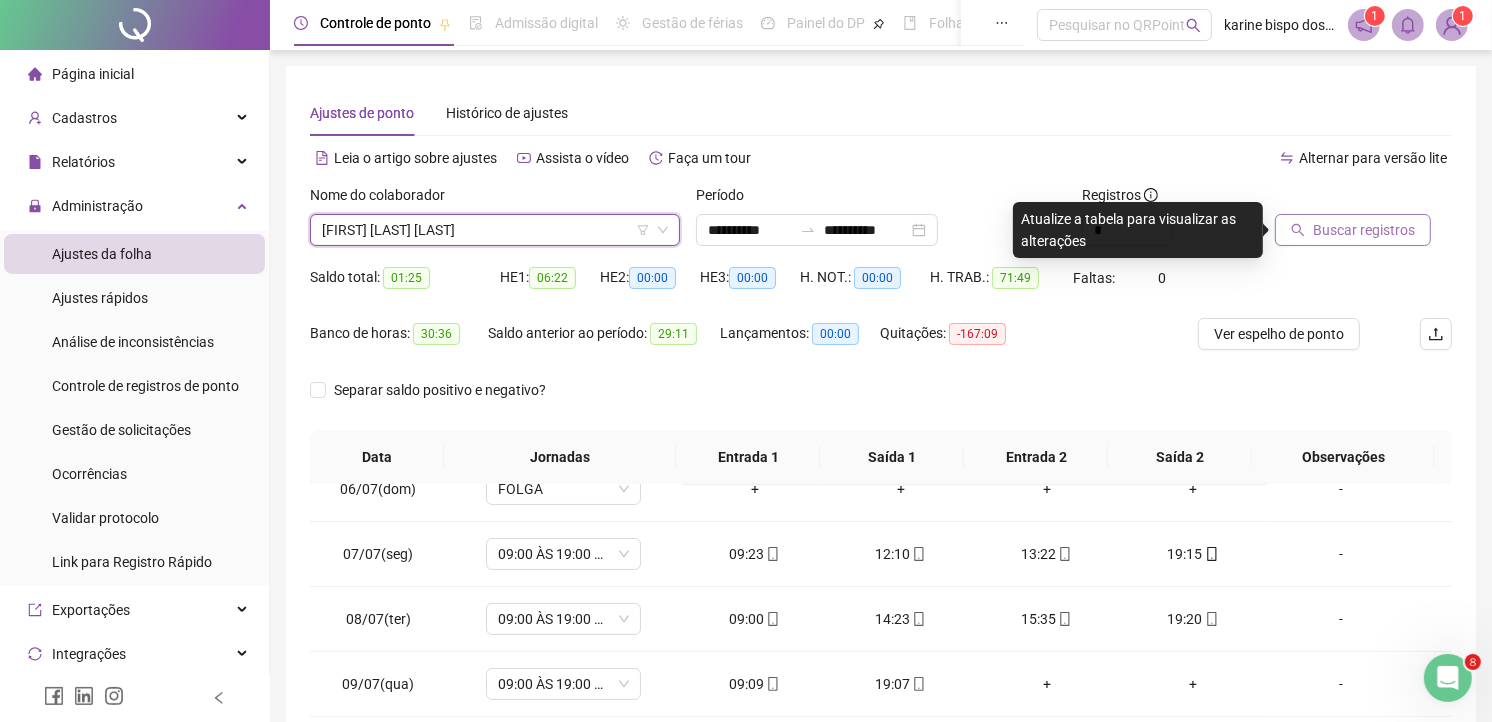 click on "Buscar registros" at bounding box center [1364, 230] 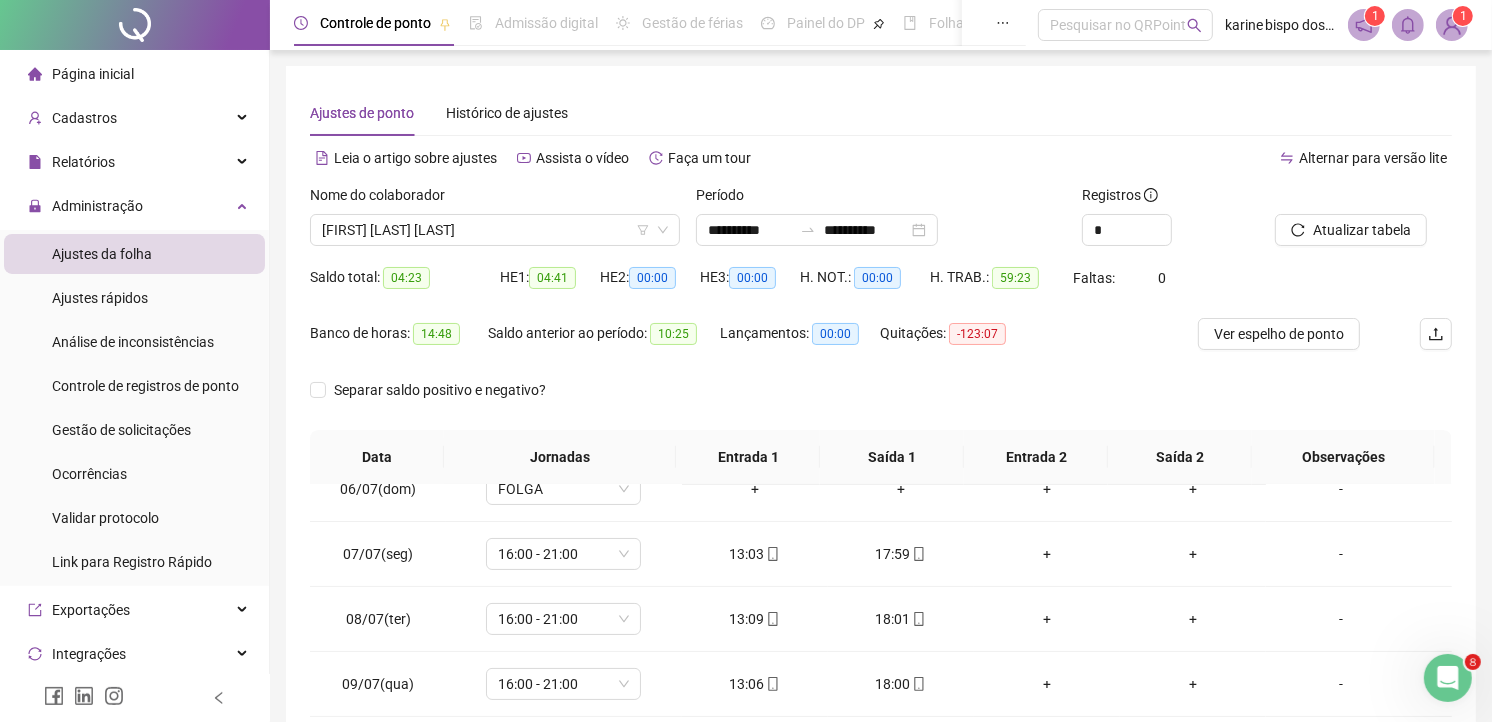 scroll, scrollTop: 300, scrollLeft: 0, axis: vertical 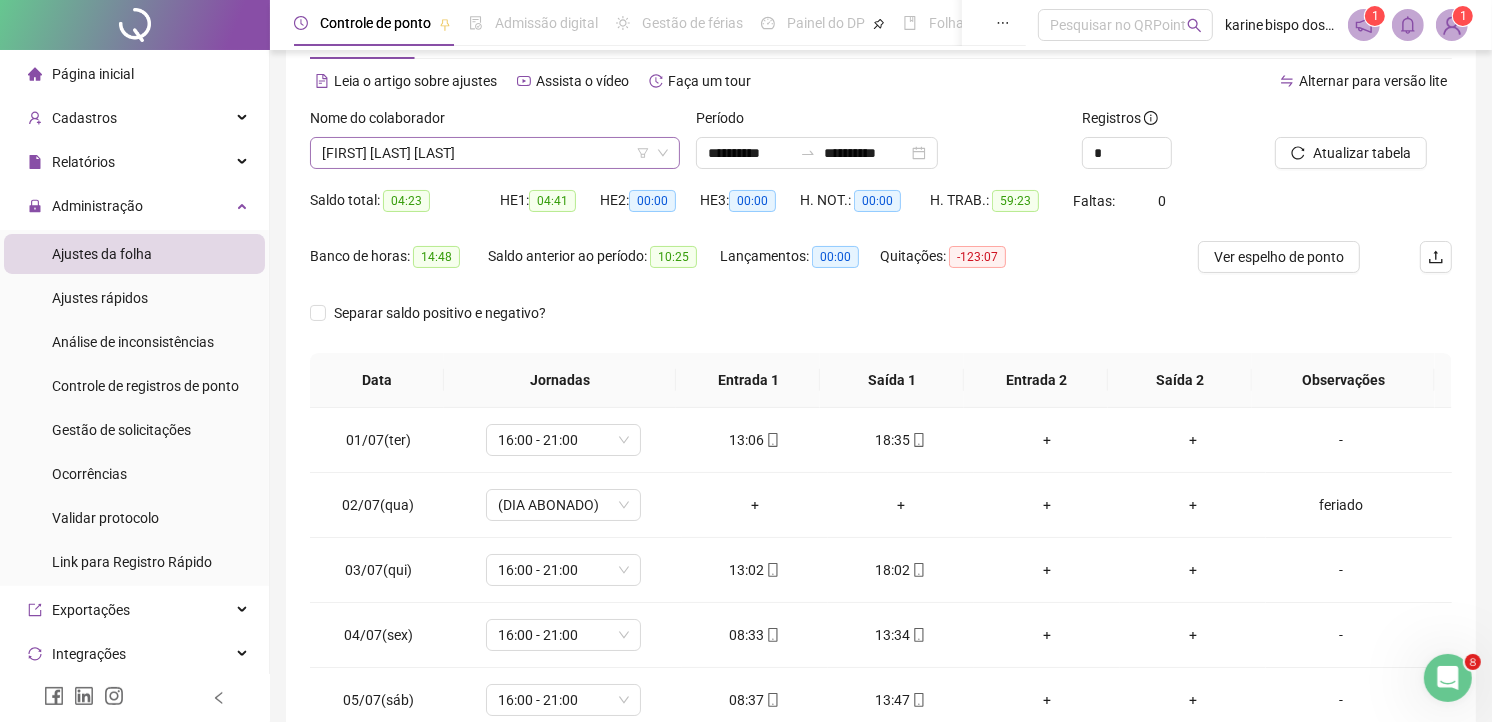 click on "[FIRST] [LAST] [LAST]" at bounding box center (495, 153) 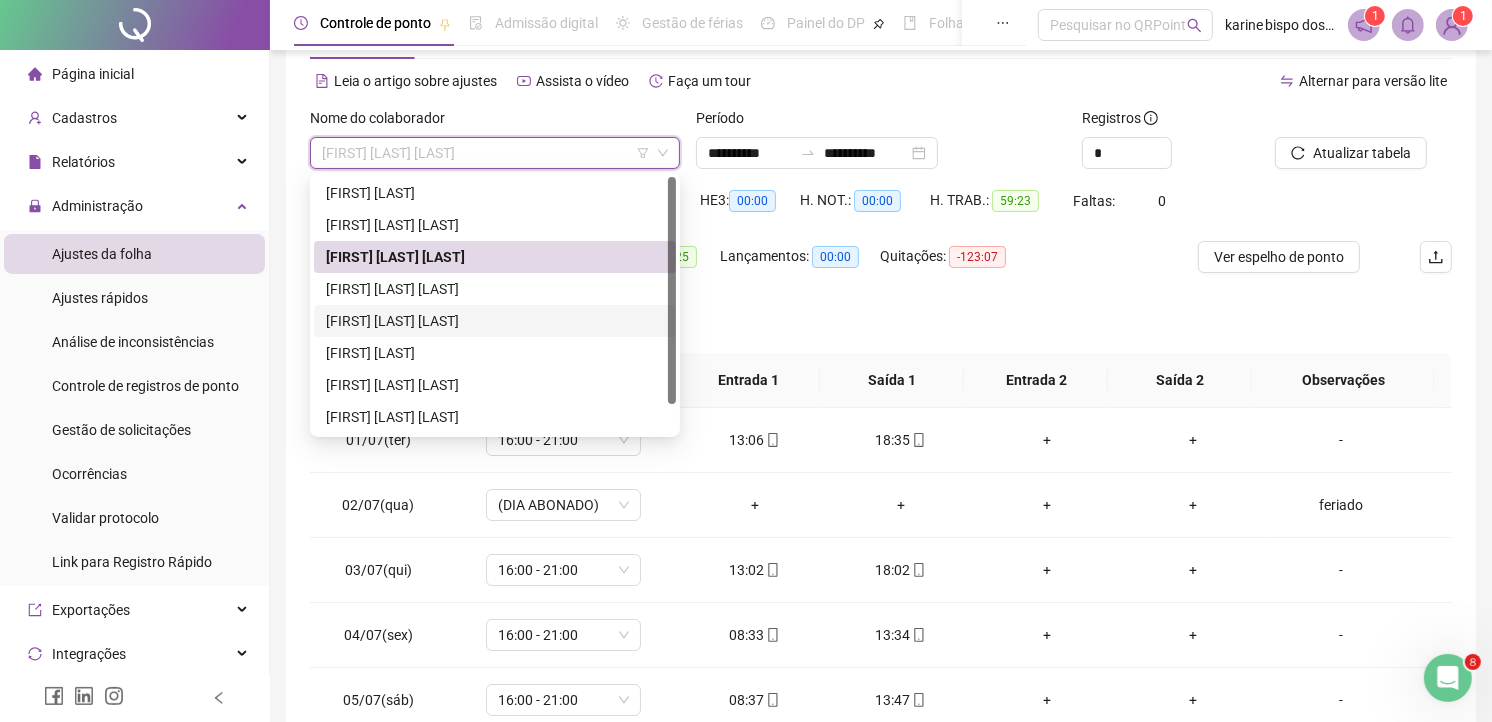 drag, startPoint x: 388, startPoint y: 285, endPoint x: 388, endPoint y: 314, distance: 29 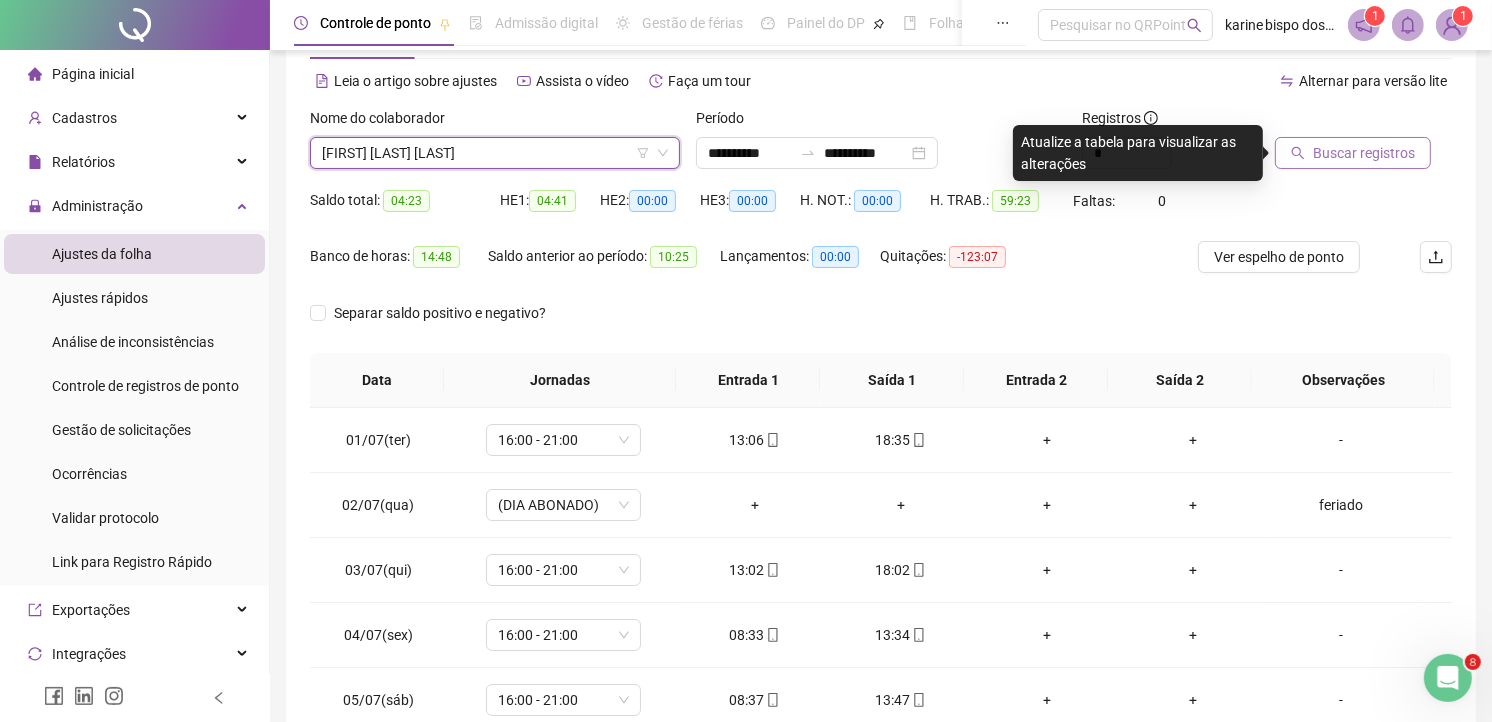 click on "Buscar registros" at bounding box center (1364, 153) 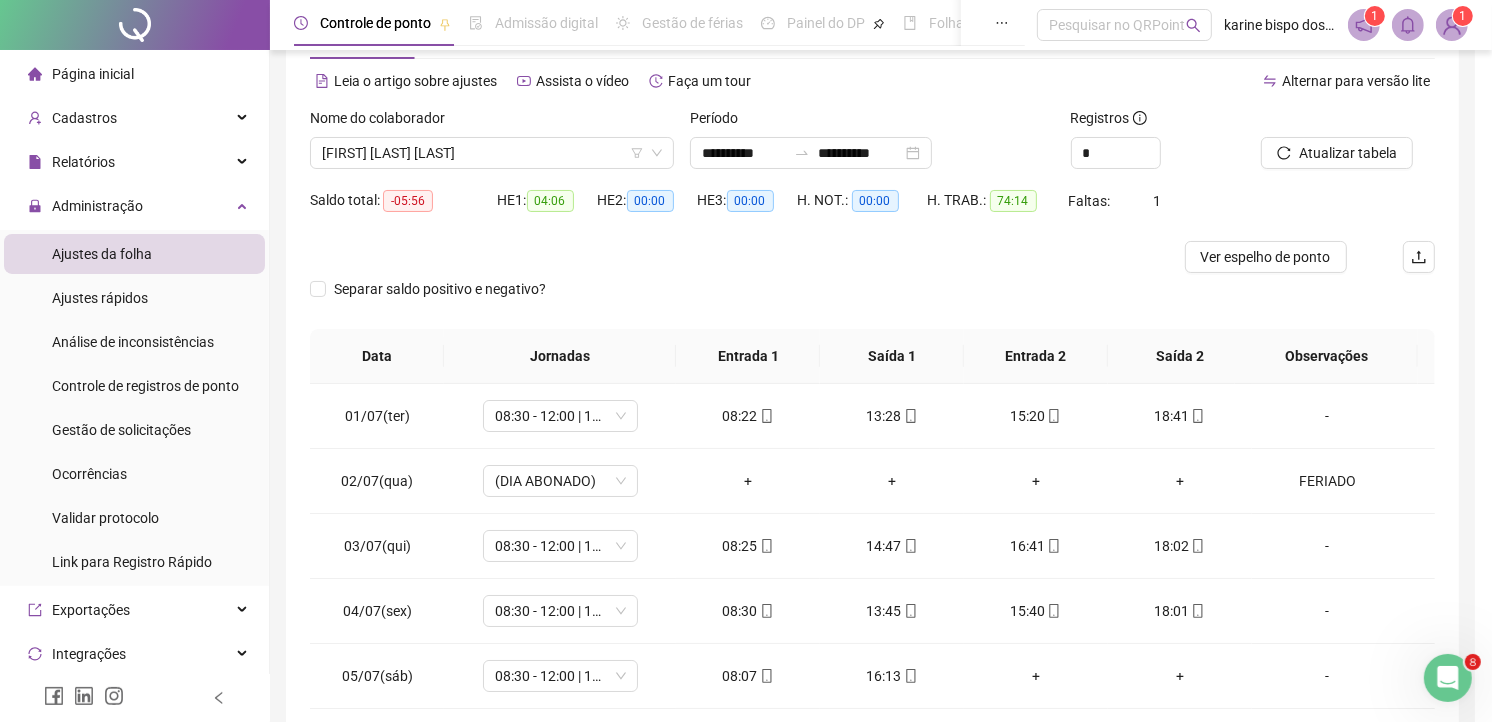 scroll, scrollTop: 275, scrollLeft: 0, axis: vertical 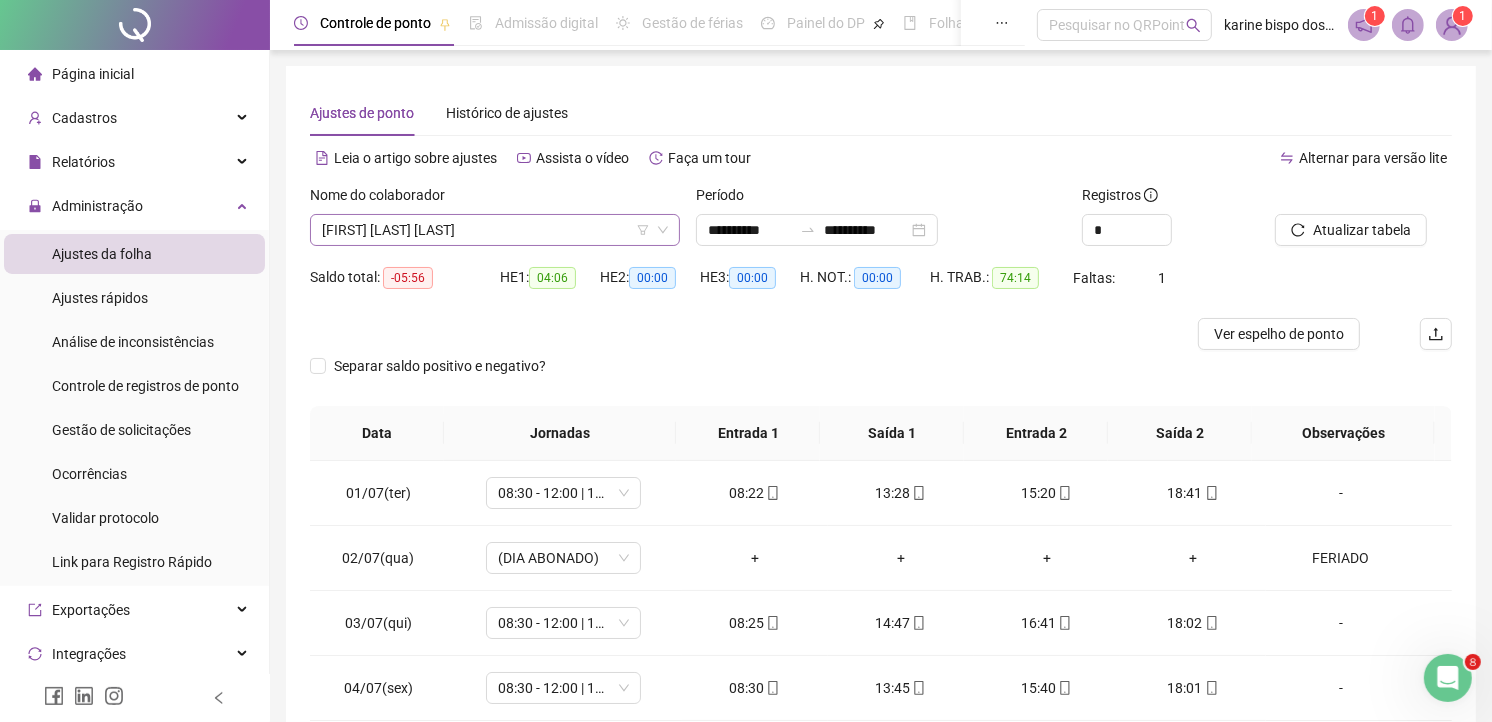 click on "[FIRST] [LAST] [LAST]" at bounding box center (495, 230) 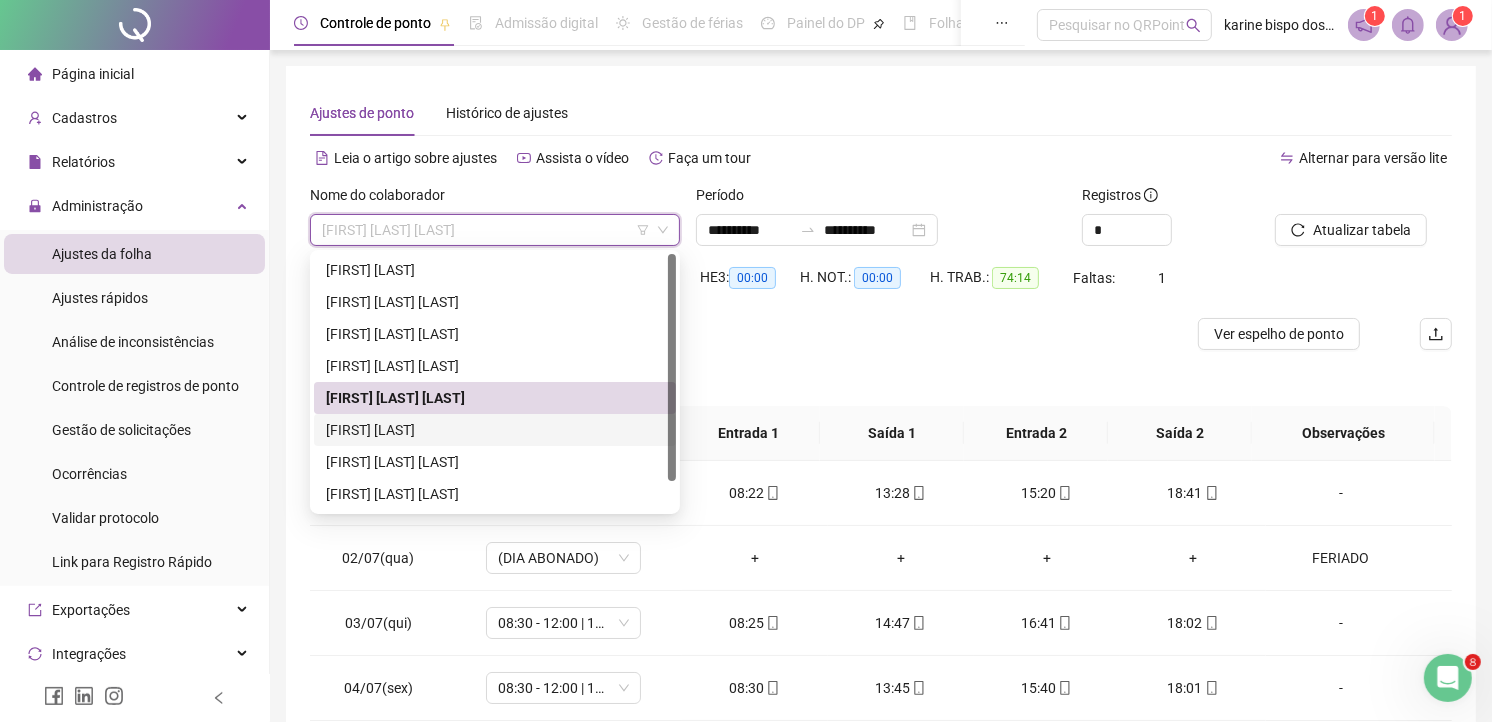 click on "[FIRST] [LAST]" at bounding box center (495, 430) 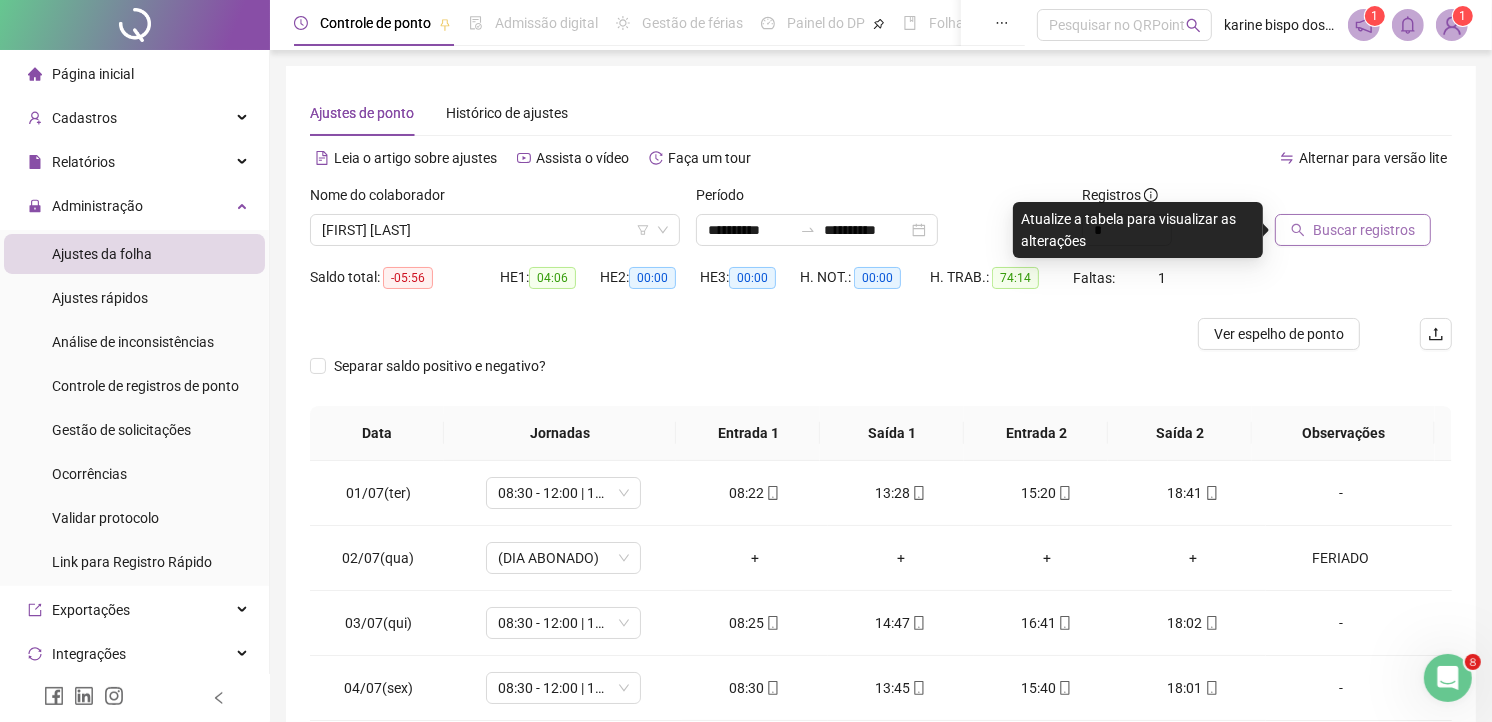 click on "Buscar registros" at bounding box center [1364, 230] 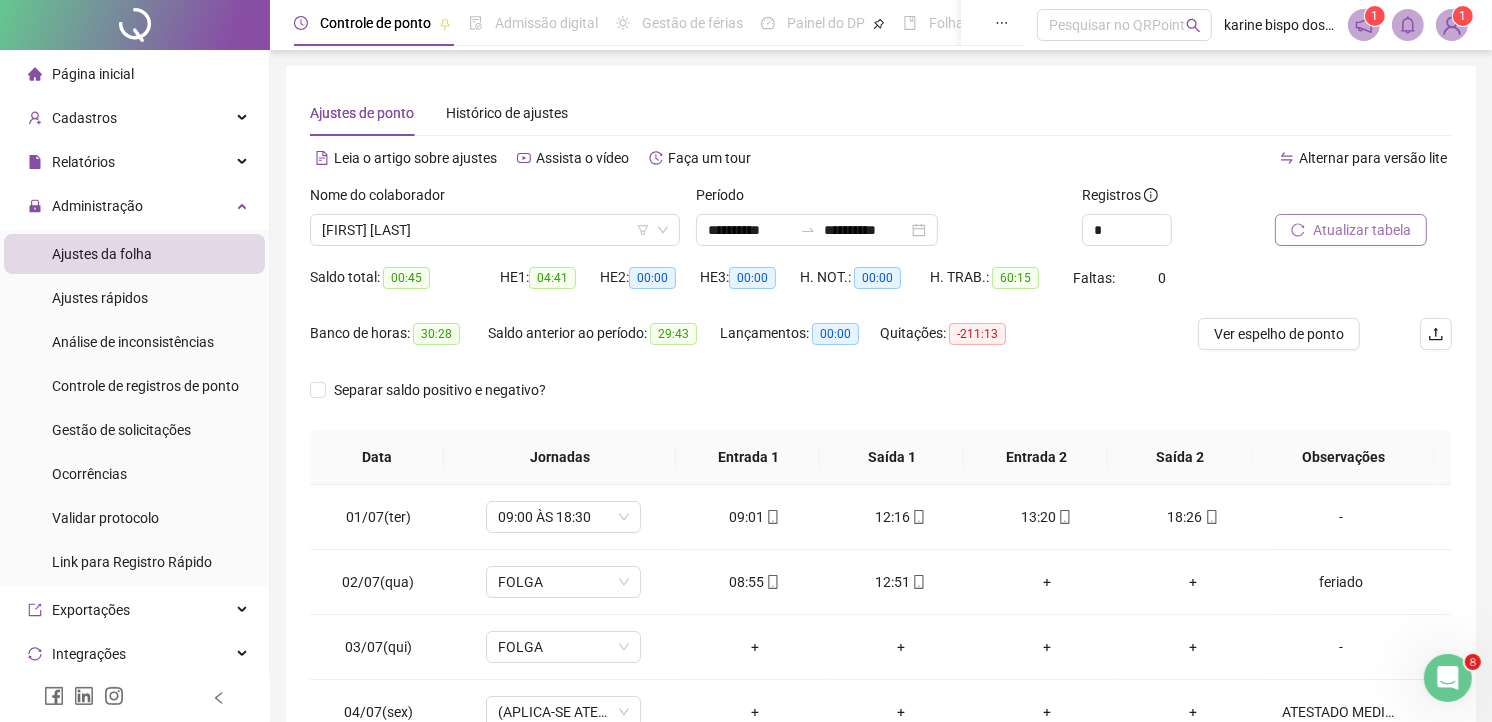 scroll, scrollTop: 300, scrollLeft: 0, axis: vertical 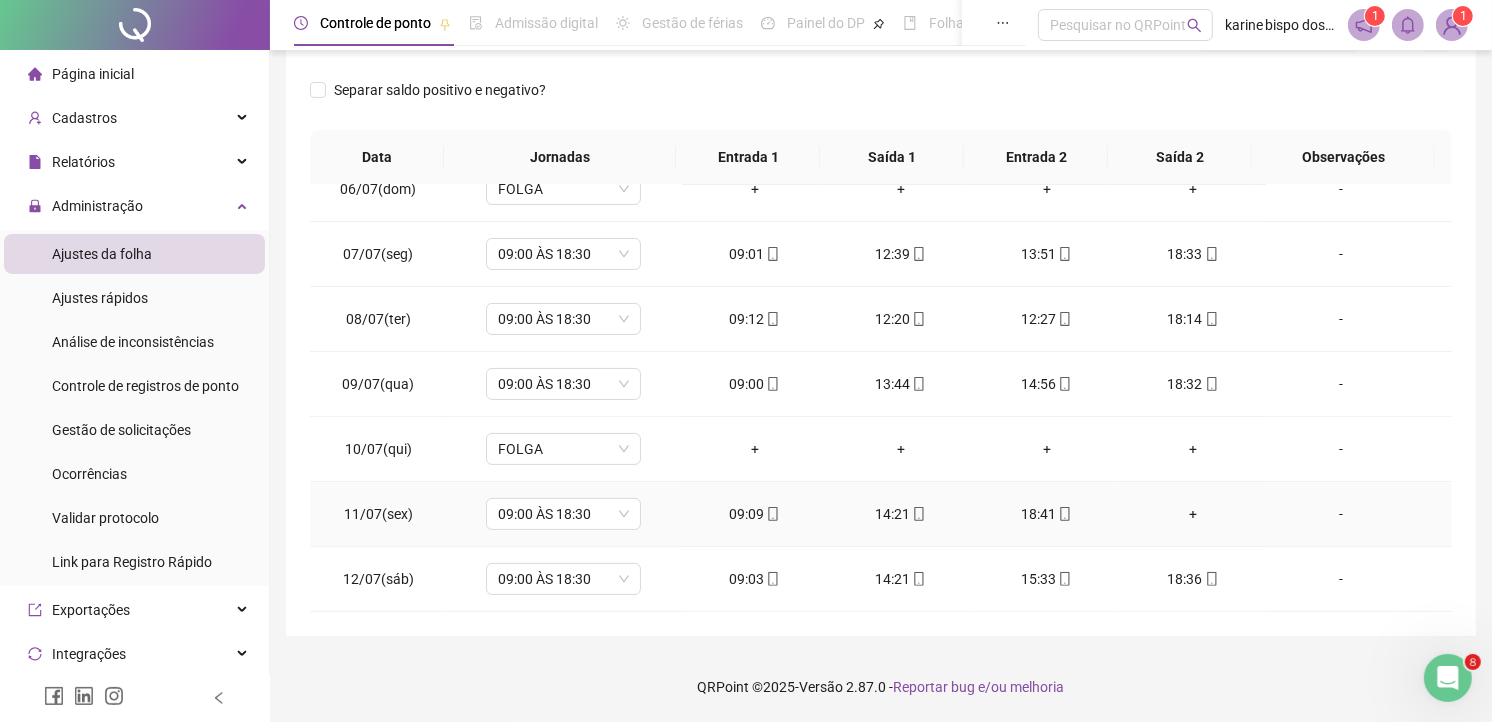 click on "+" at bounding box center [1193, 514] 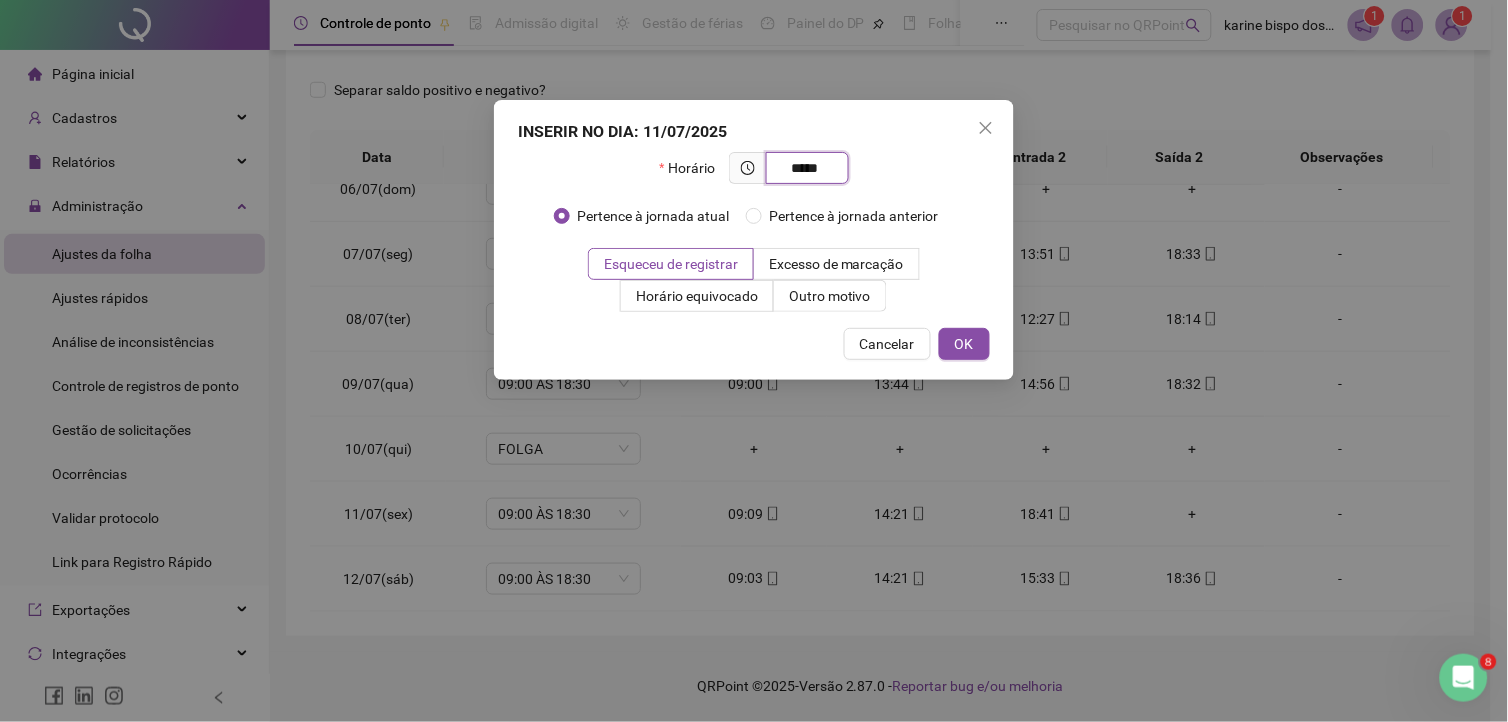 type on "*****" 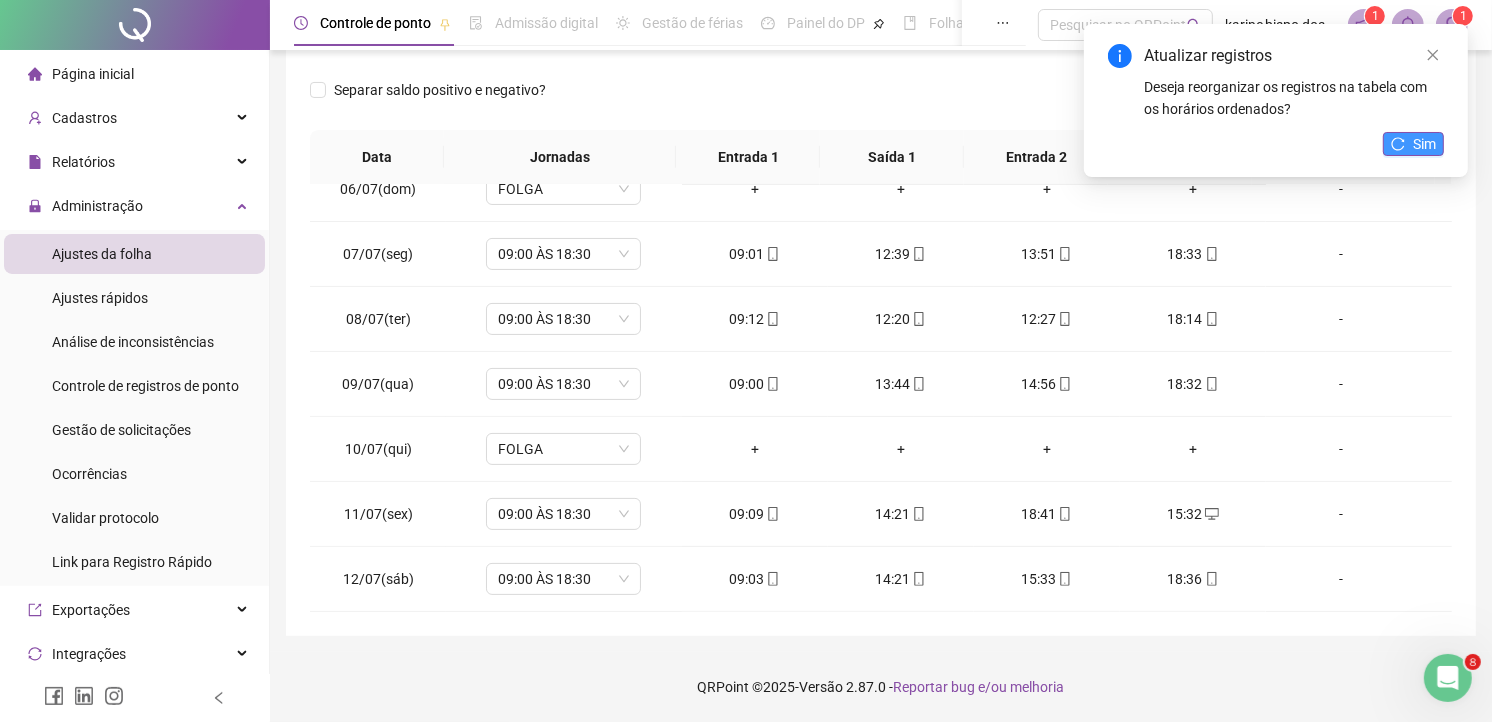 click on "Sim" at bounding box center (1413, 144) 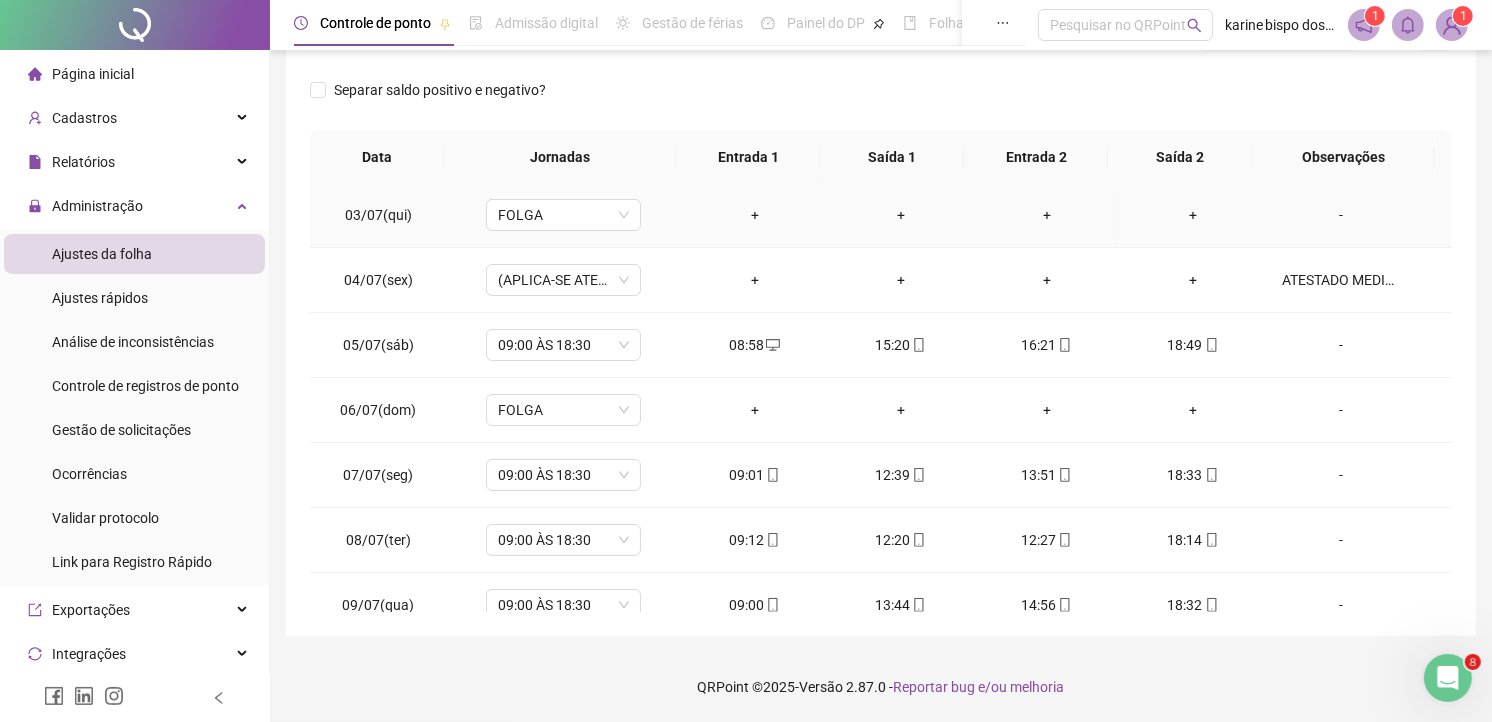 scroll, scrollTop: 0, scrollLeft: 0, axis: both 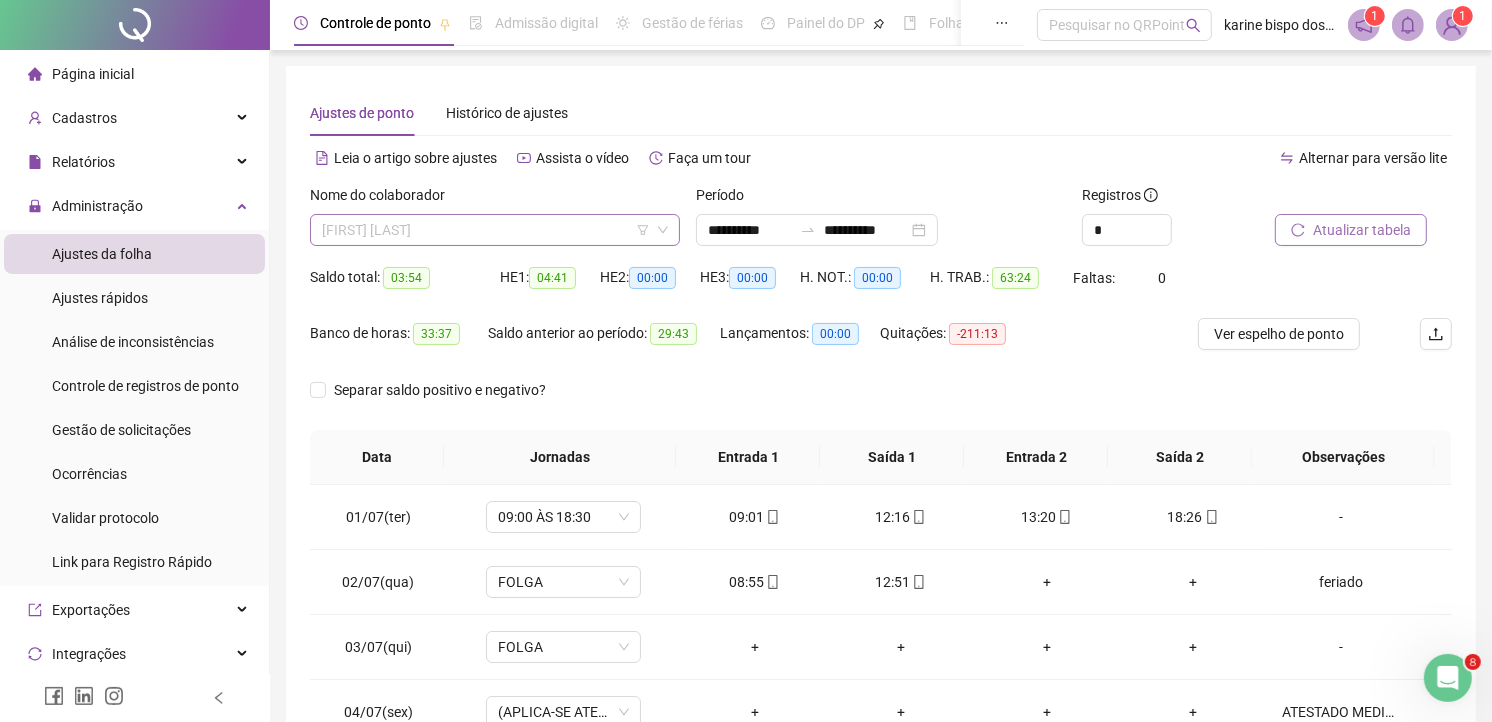 click on "[FIRST] [LAST]" at bounding box center [495, 230] 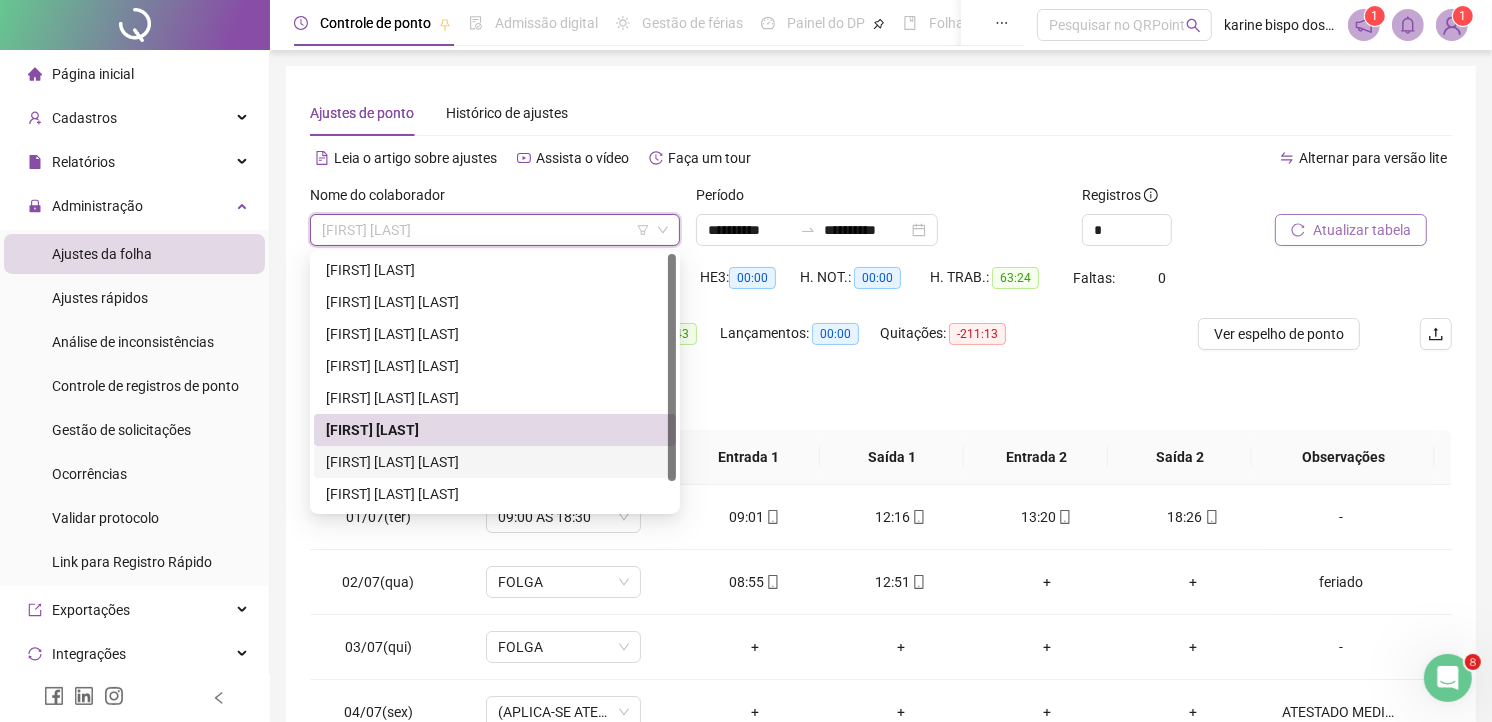 click on "[FIRST] [LAST] [LAST]" at bounding box center (495, 462) 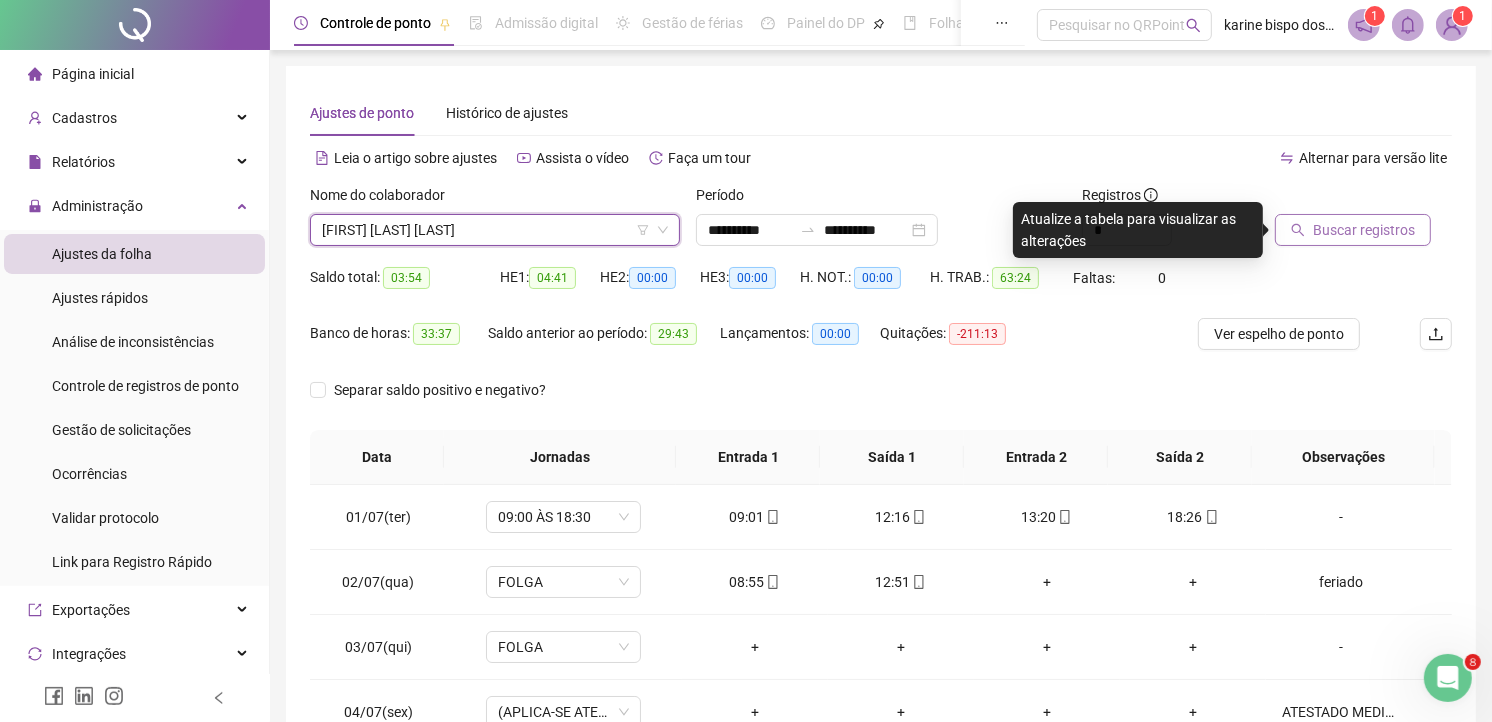 click on "Buscar registros" at bounding box center [1353, 230] 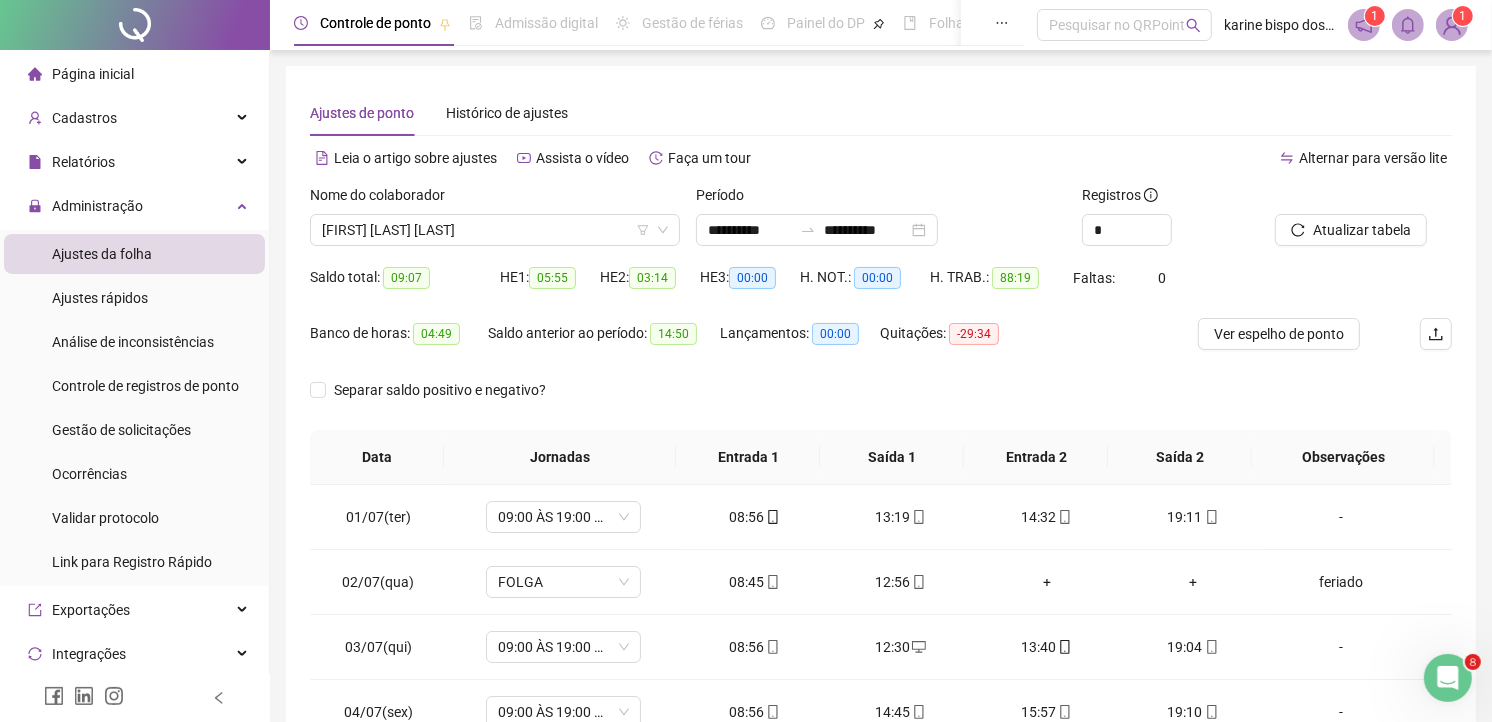 scroll, scrollTop: 300, scrollLeft: 0, axis: vertical 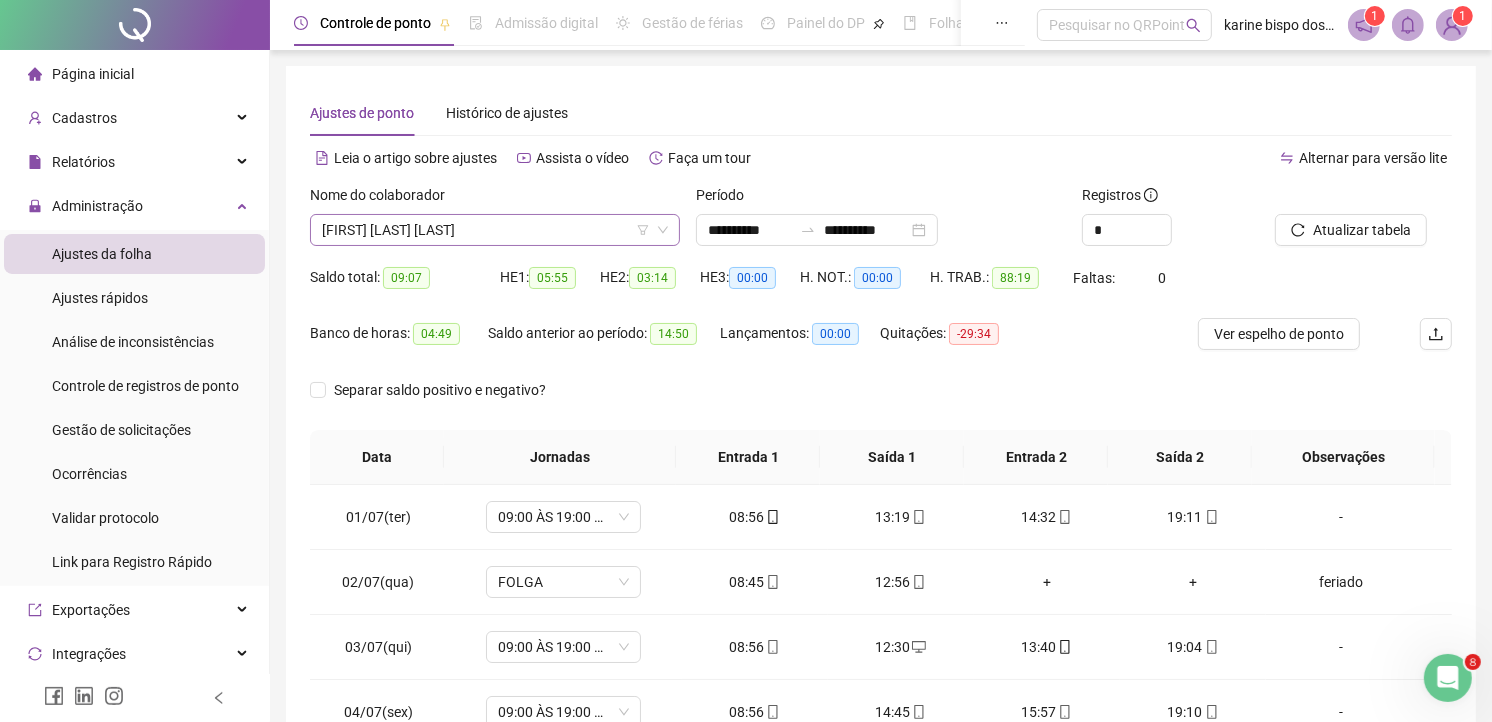 click on "[FIRST] [LAST] [LAST]" at bounding box center [495, 230] 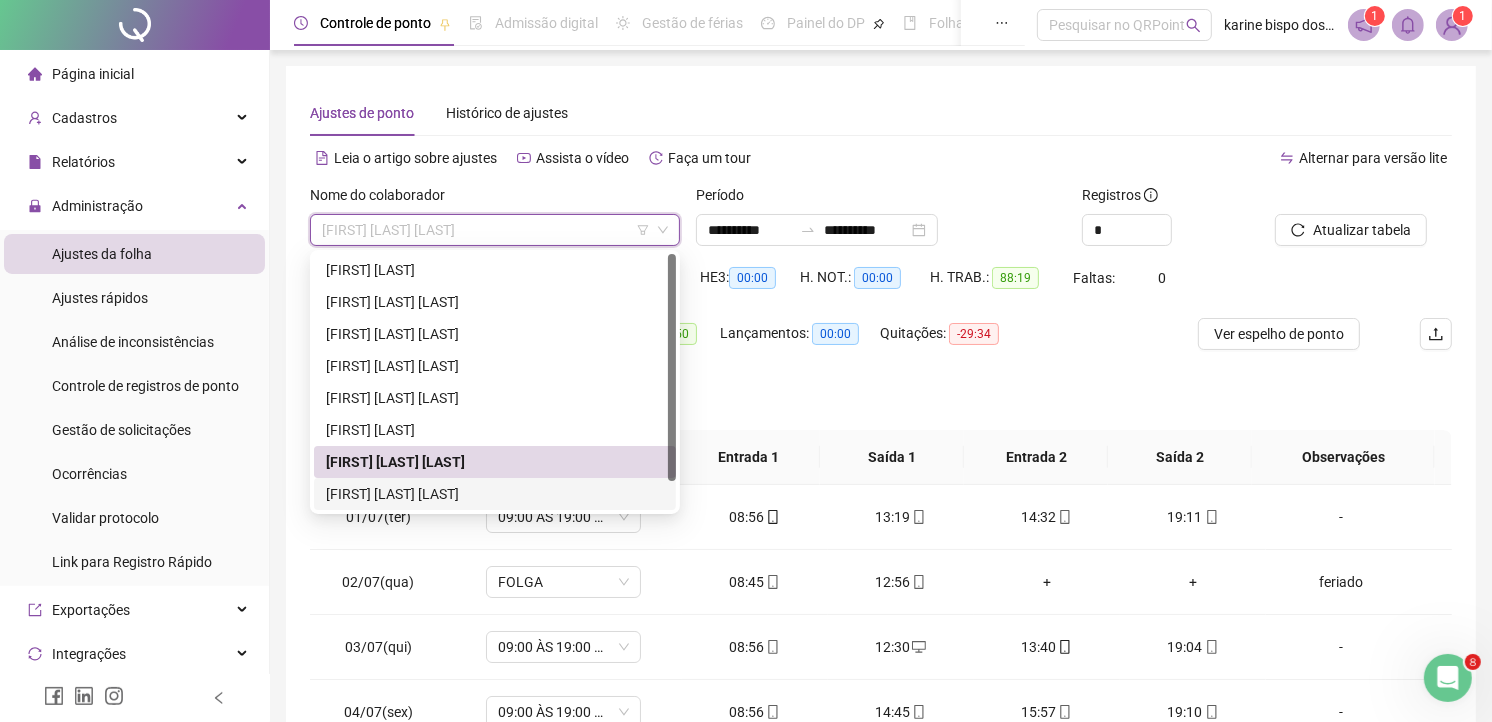 click on "[FIRST] [LAST] [LAST]" at bounding box center (495, 494) 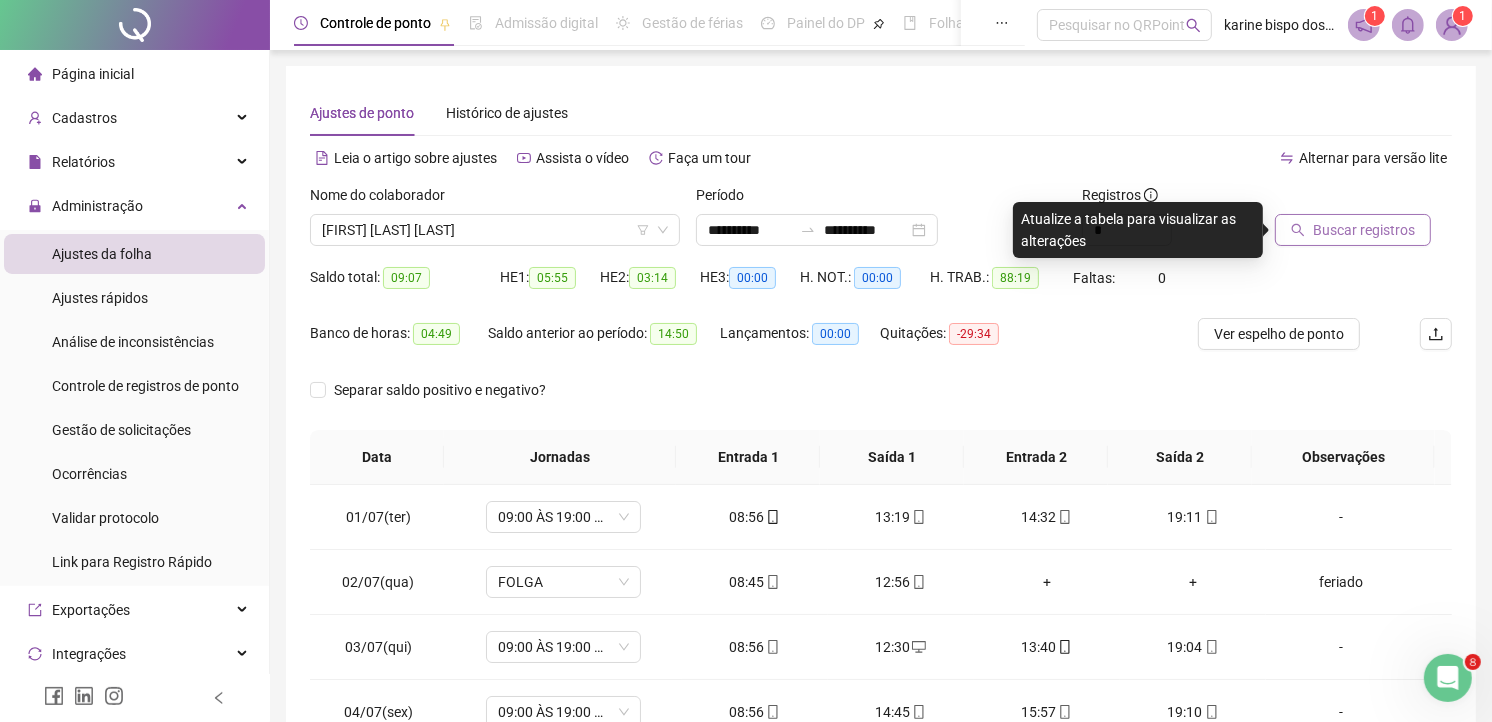 click on "Buscar registros" at bounding box center [1364, 230] 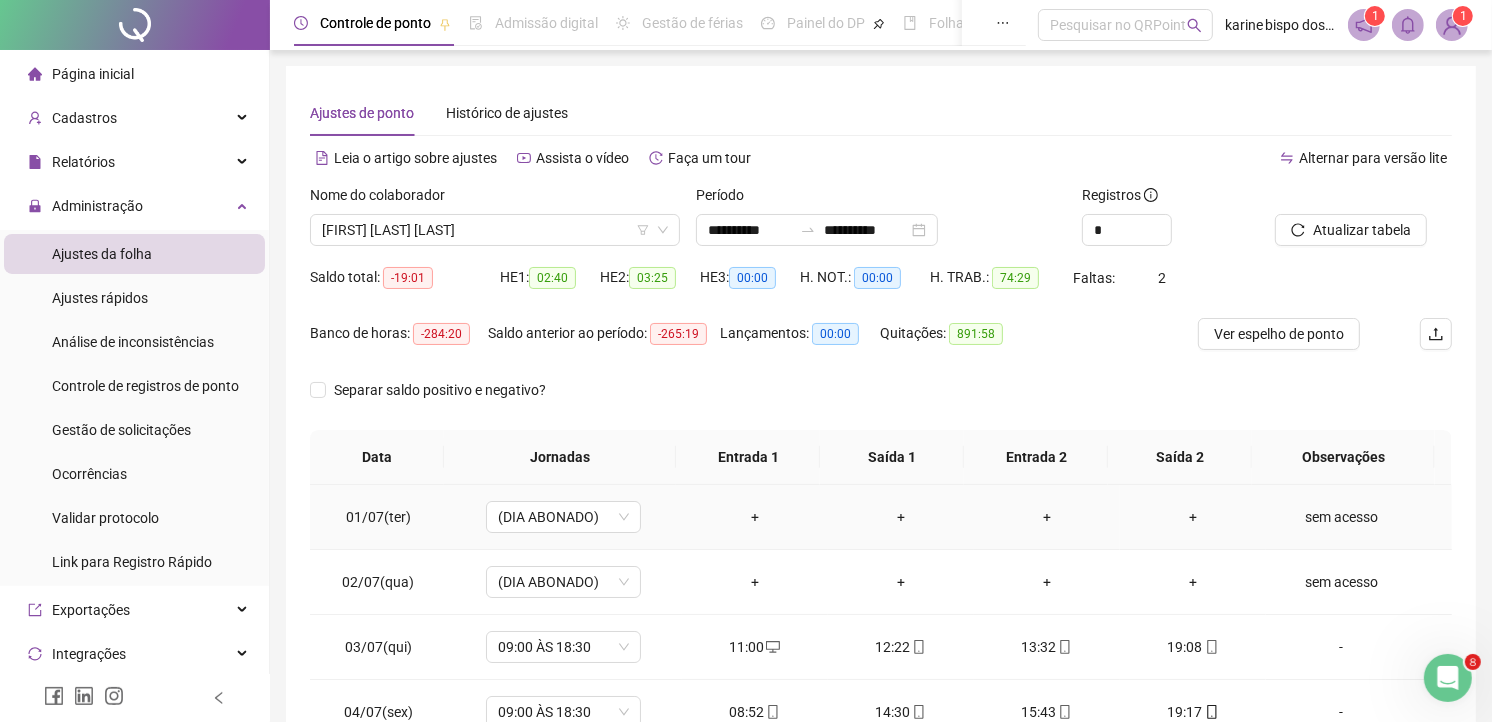 scroll, scrollTop: 300, scrollLeft: 0, axis: vertical 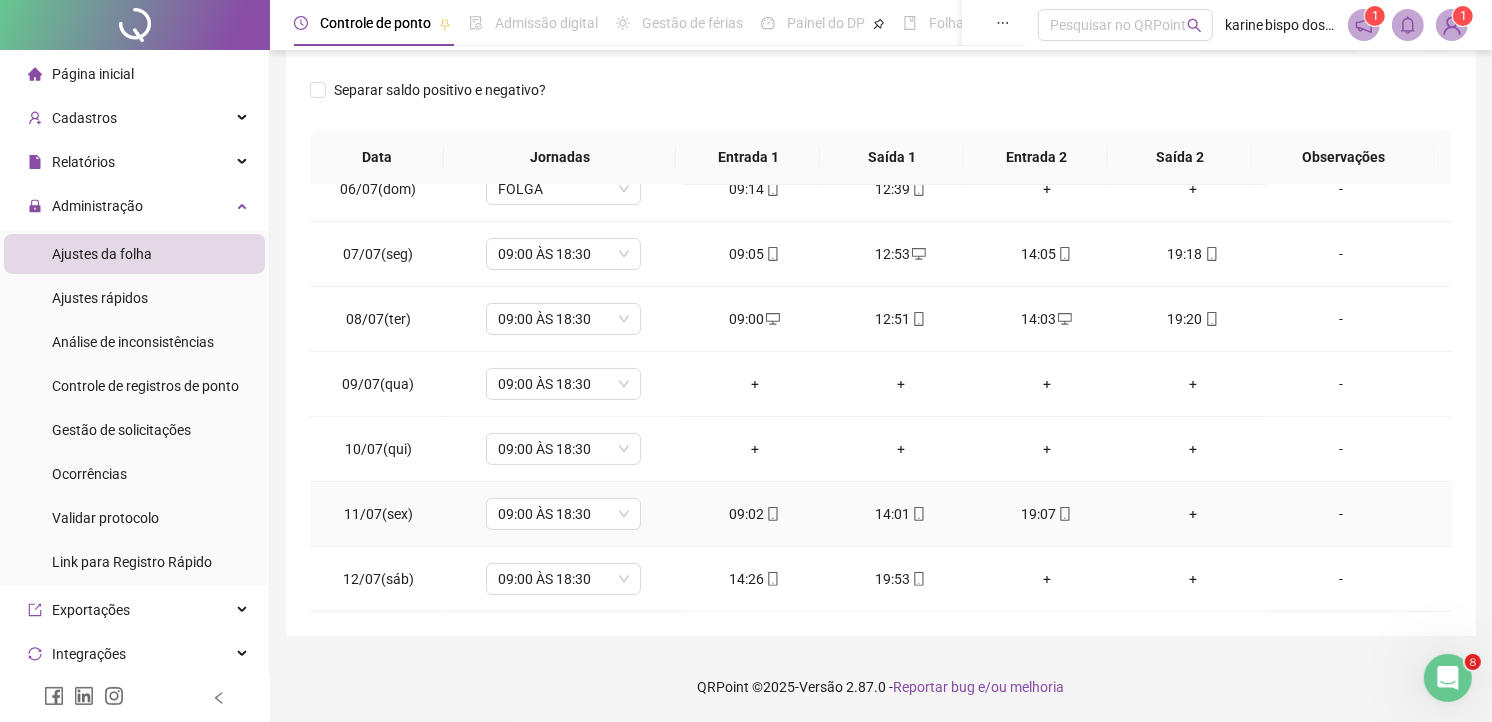 click on "+" at bounding box center (1193, 514) 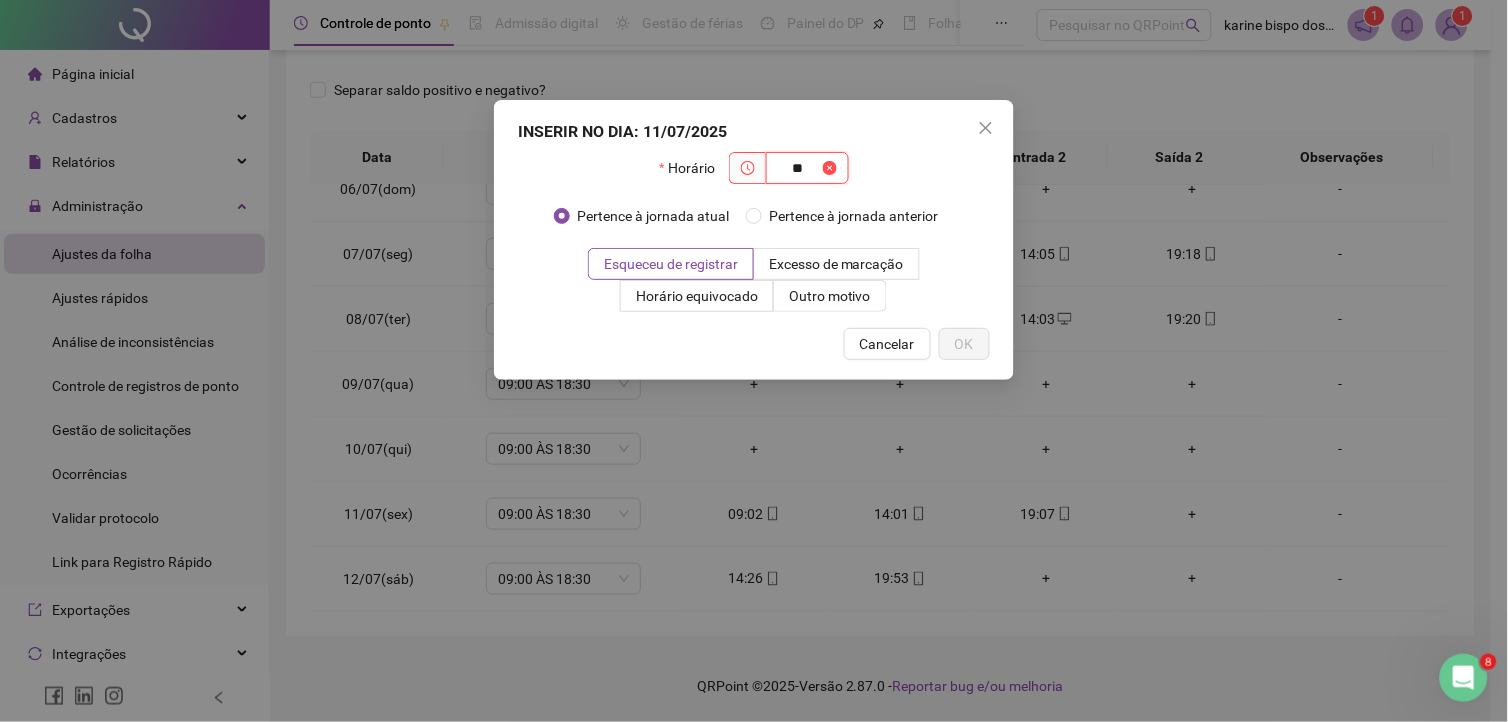 type on "*" 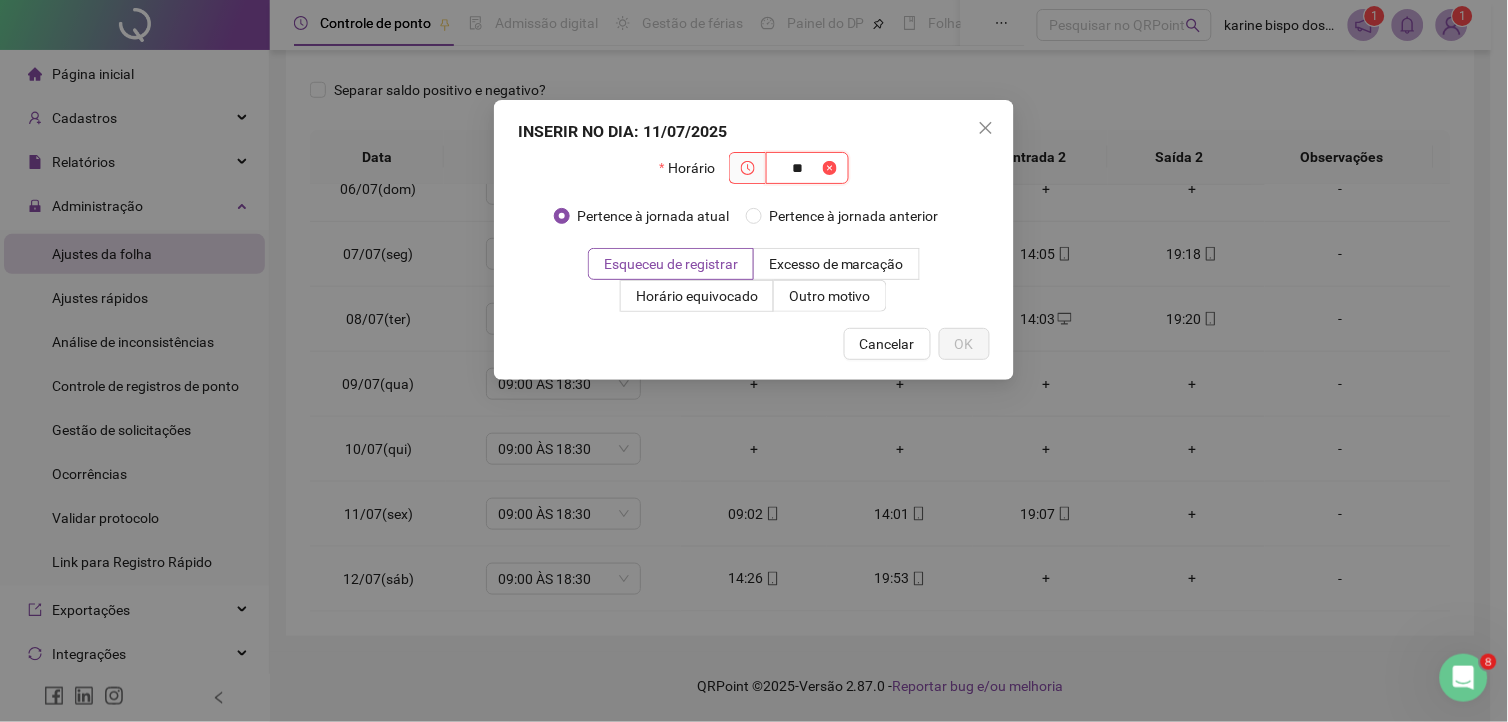 type on "*" 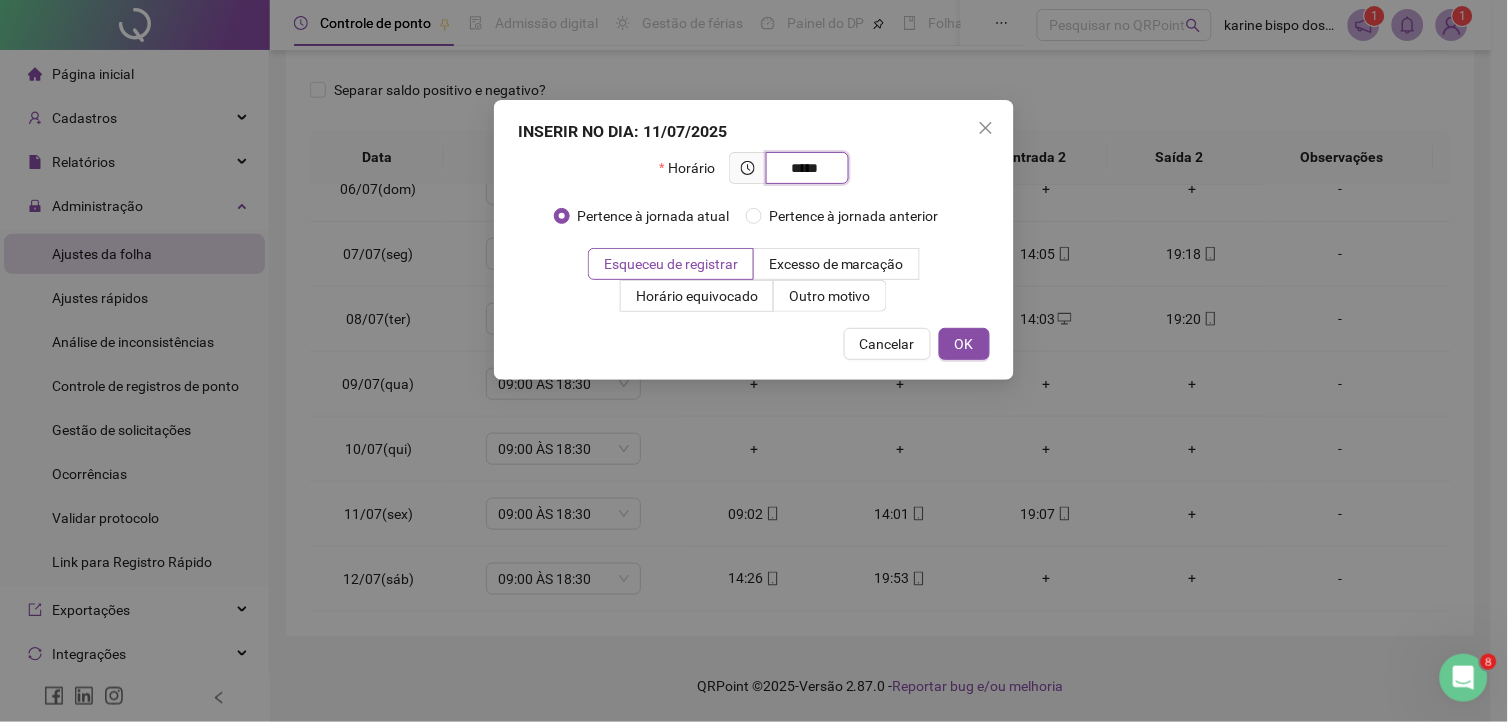 type on "*****" 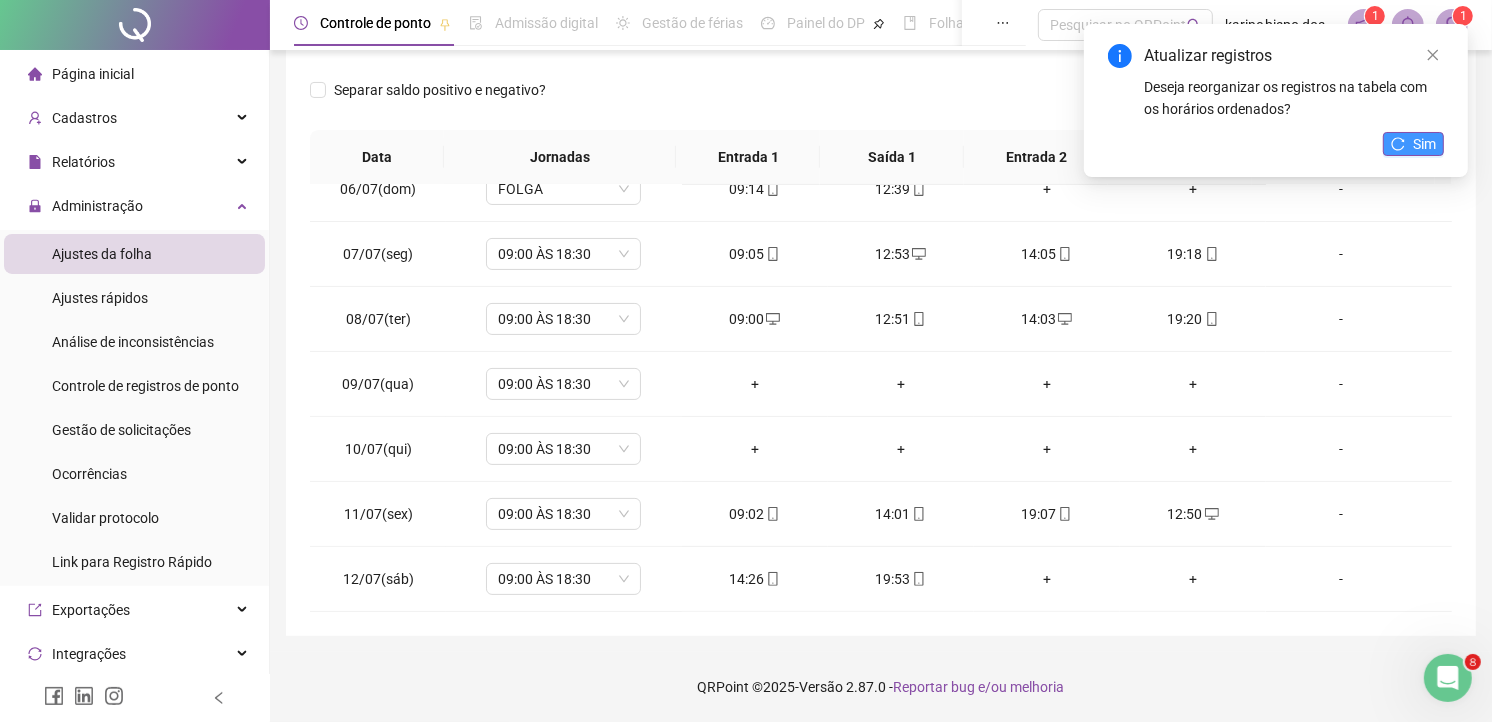 click on "Sim" at bounding box center (1413, 144) 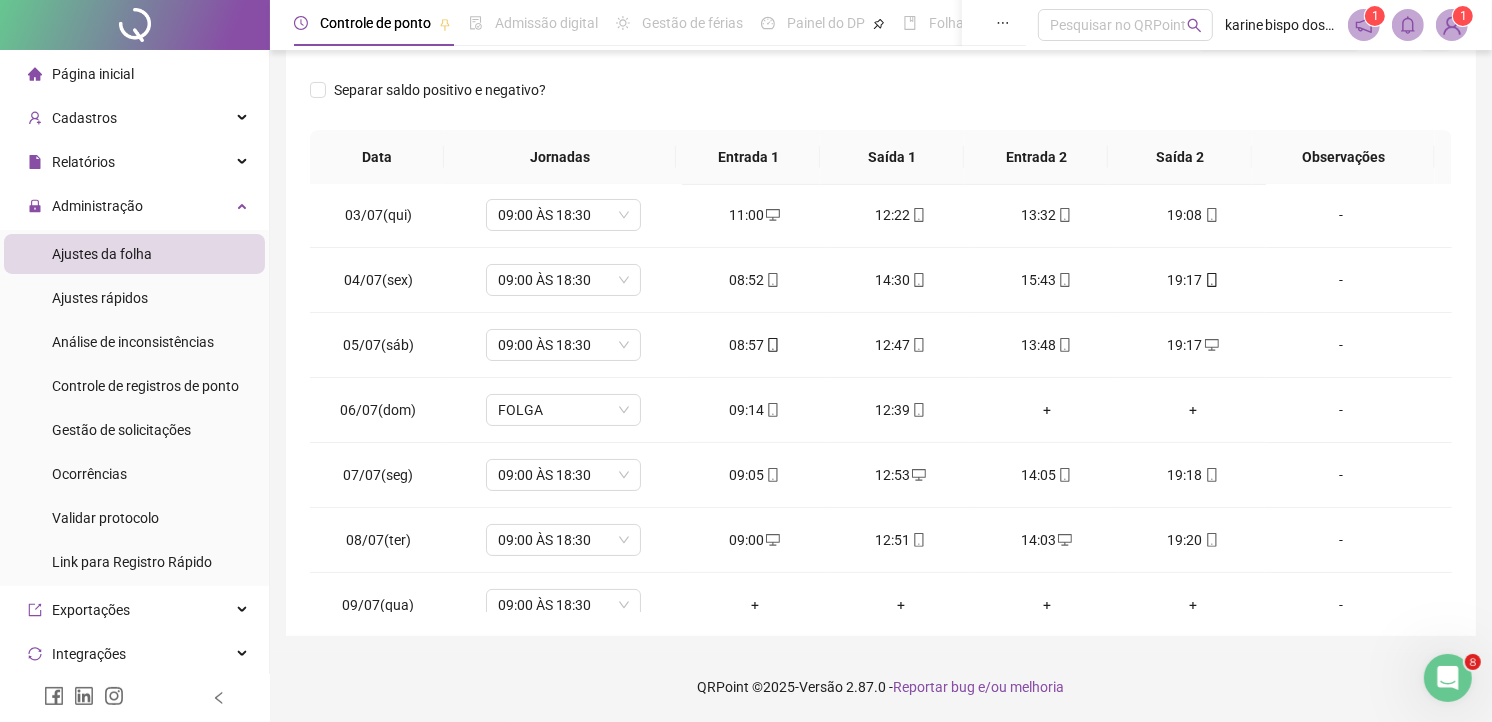 scroll, scrollTop: 0, scrollLeft: 0, axis: both 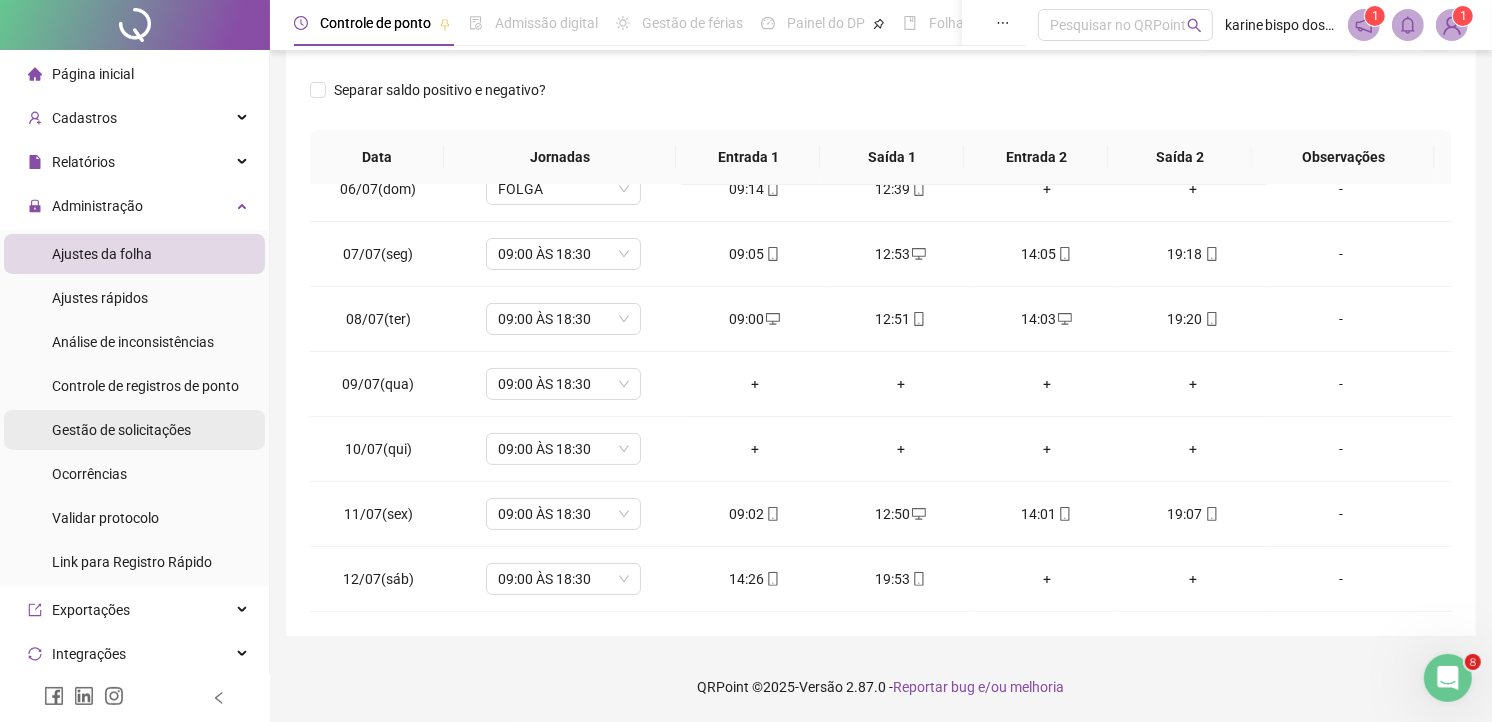 click on "Gestão de solicitações" at bounding box center (121, 430) 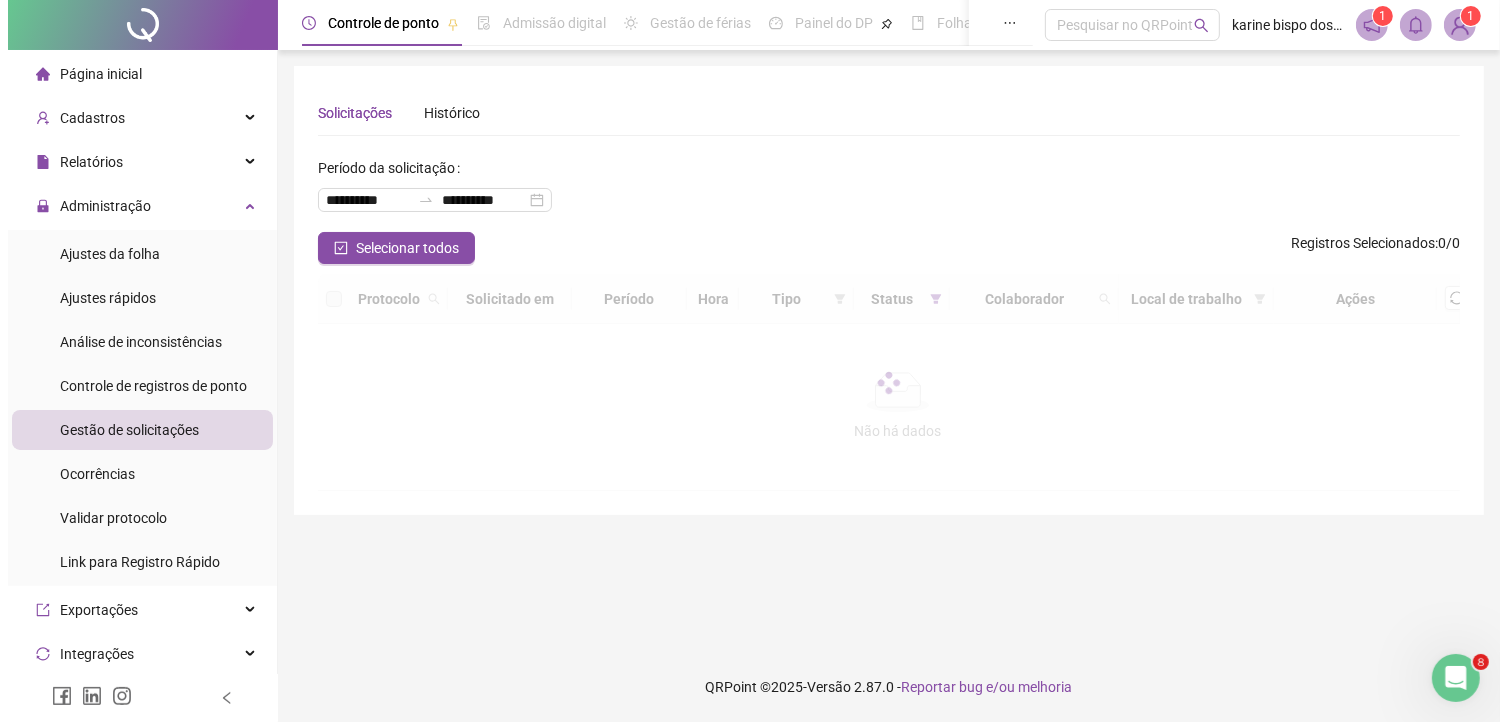 scroll, scrollTop: 0, scrollLeft: 0, axis: both 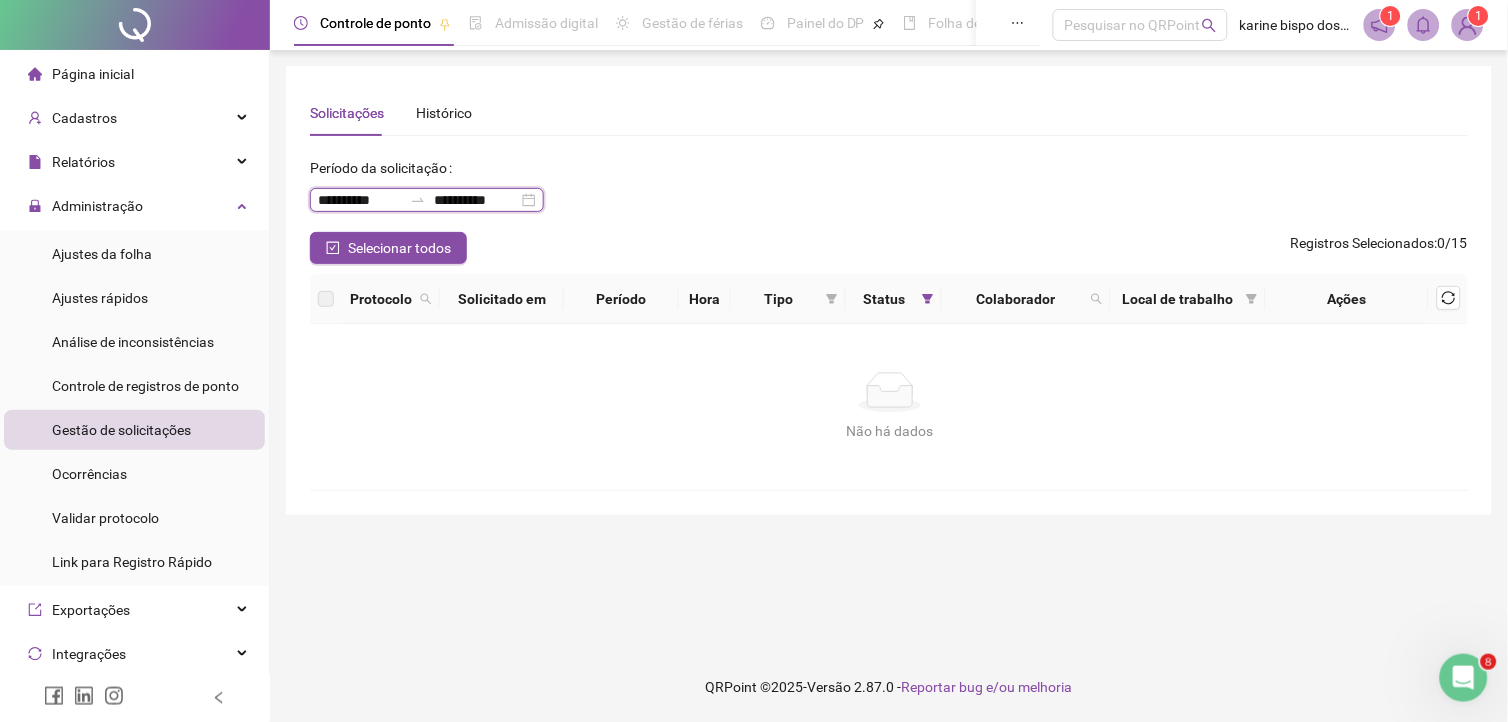 click on "**********" at bounding box center (360, 200) 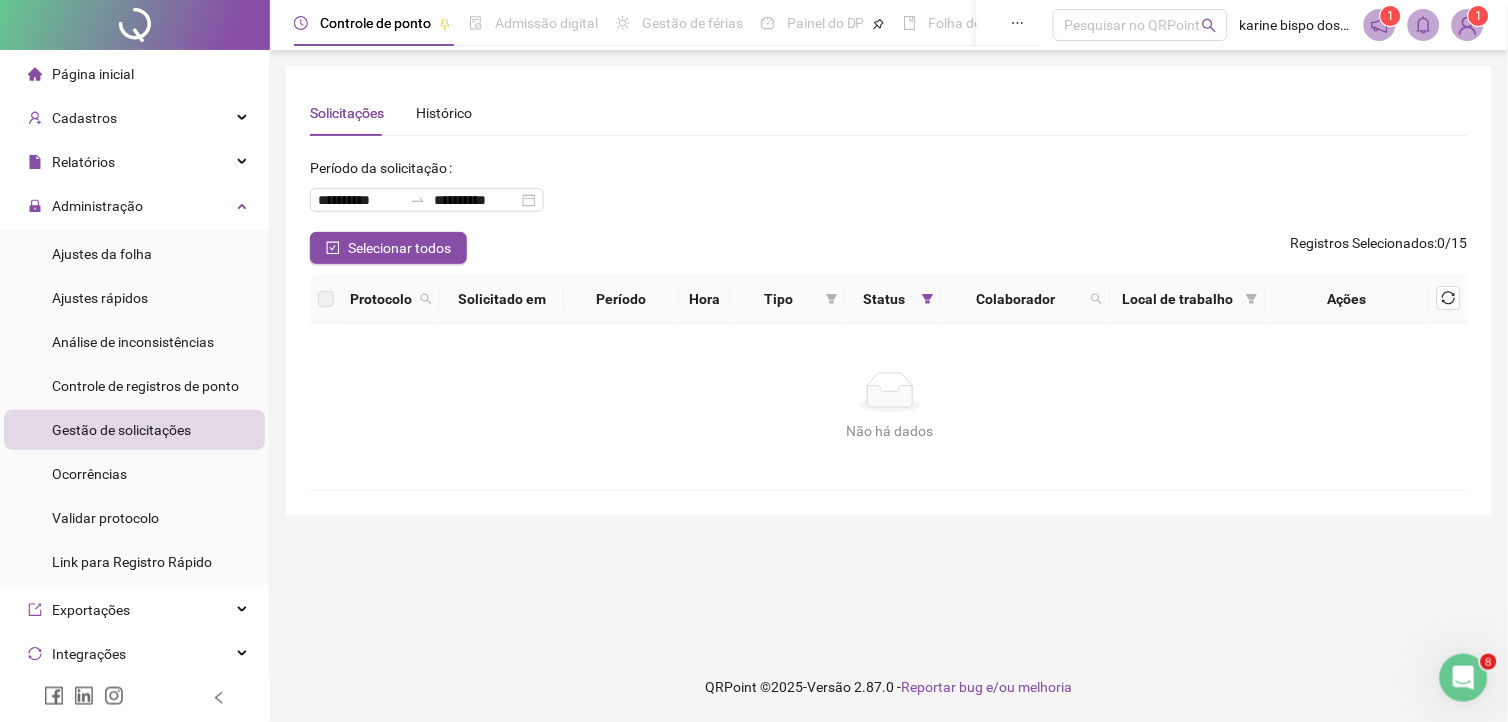click on "**********" at bounding box center [889, 192] 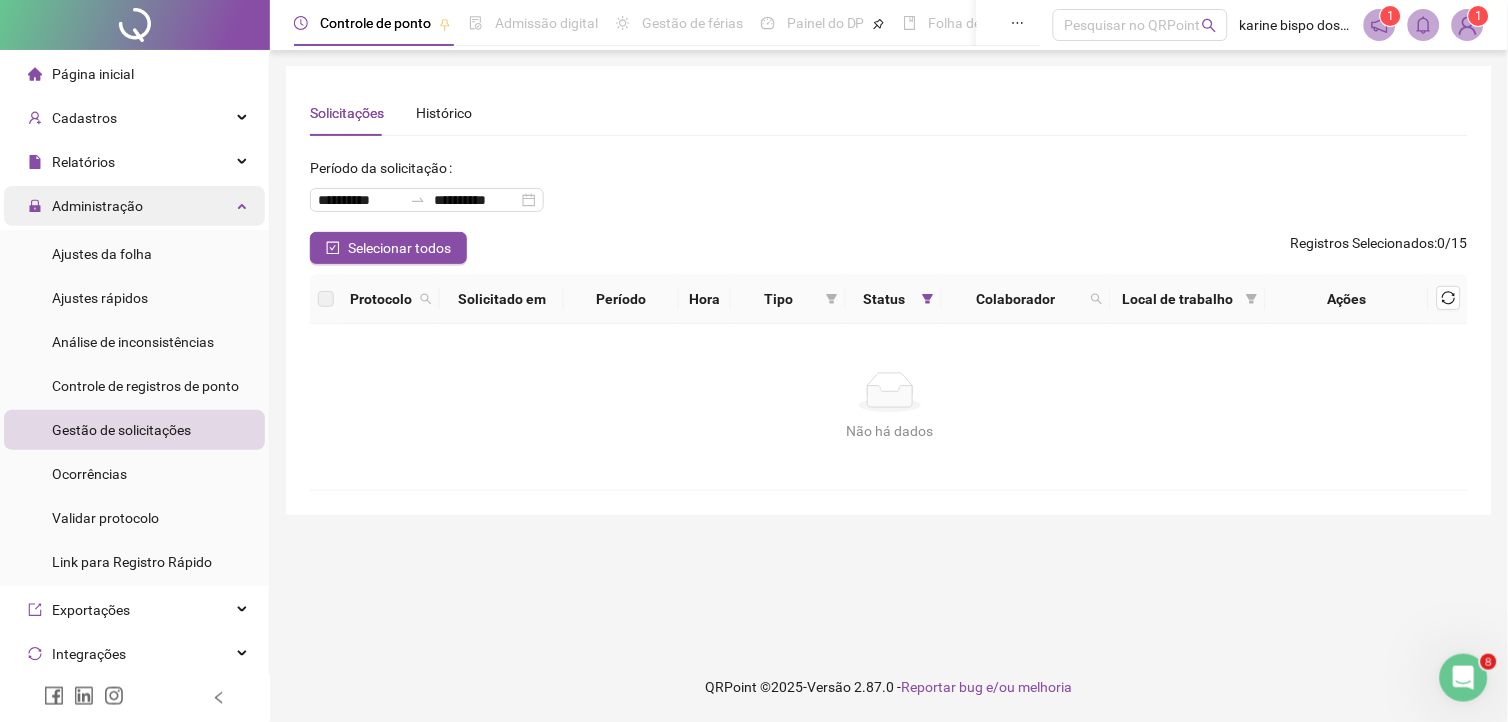 click on "Administração" at bounding box center (85, 206) 